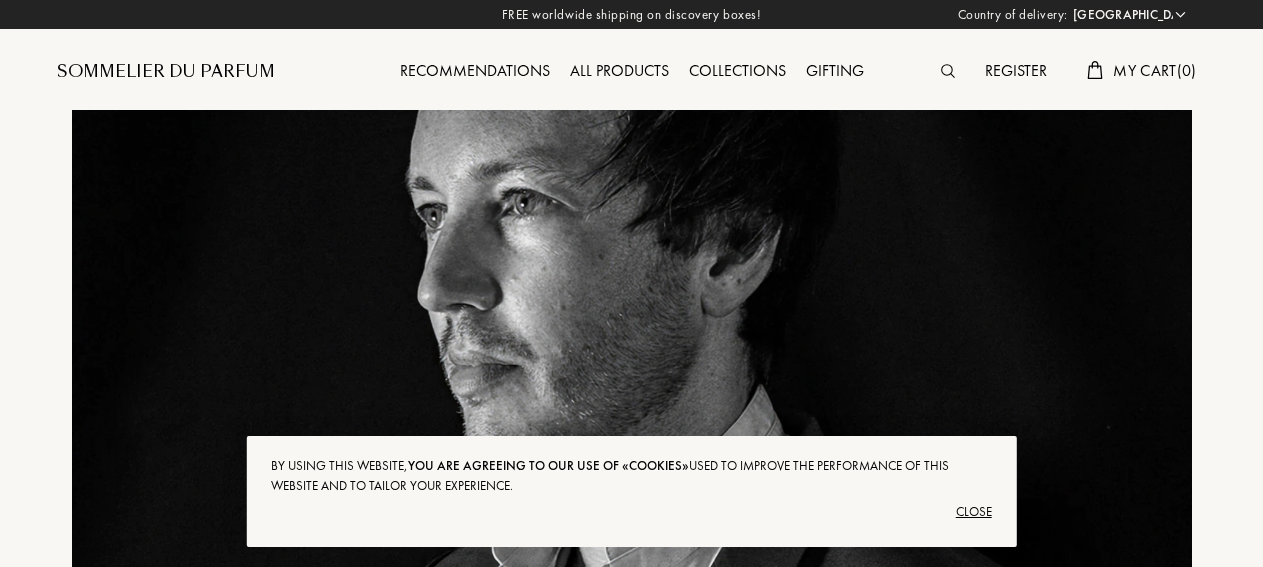 select on "ES" 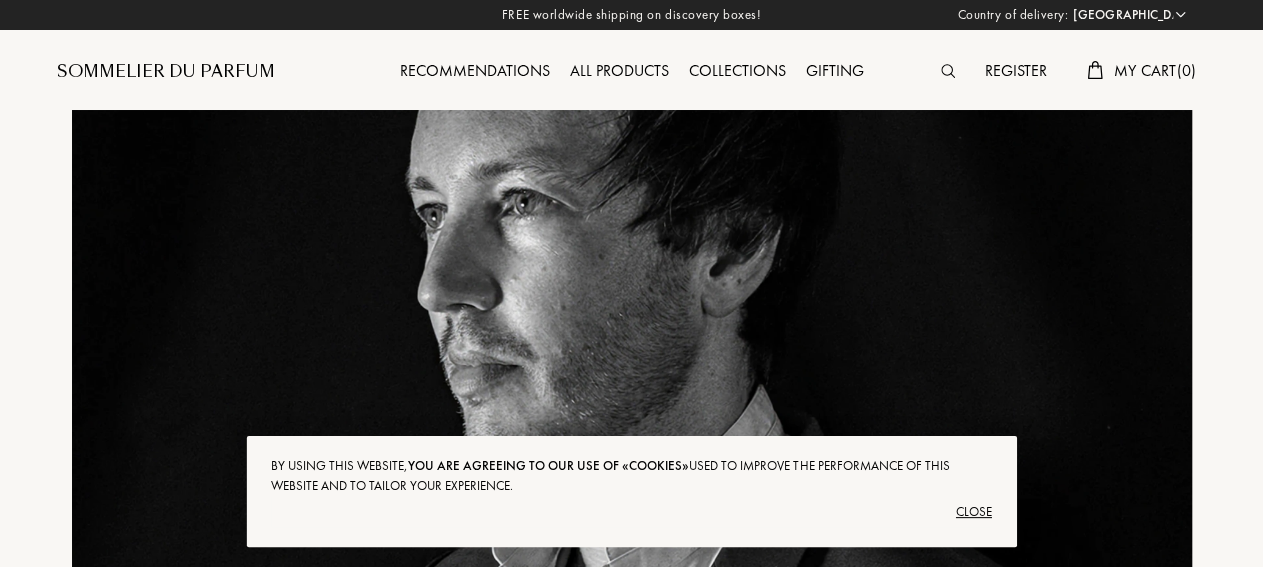 click on "Close" at bounding box center [631, 512] 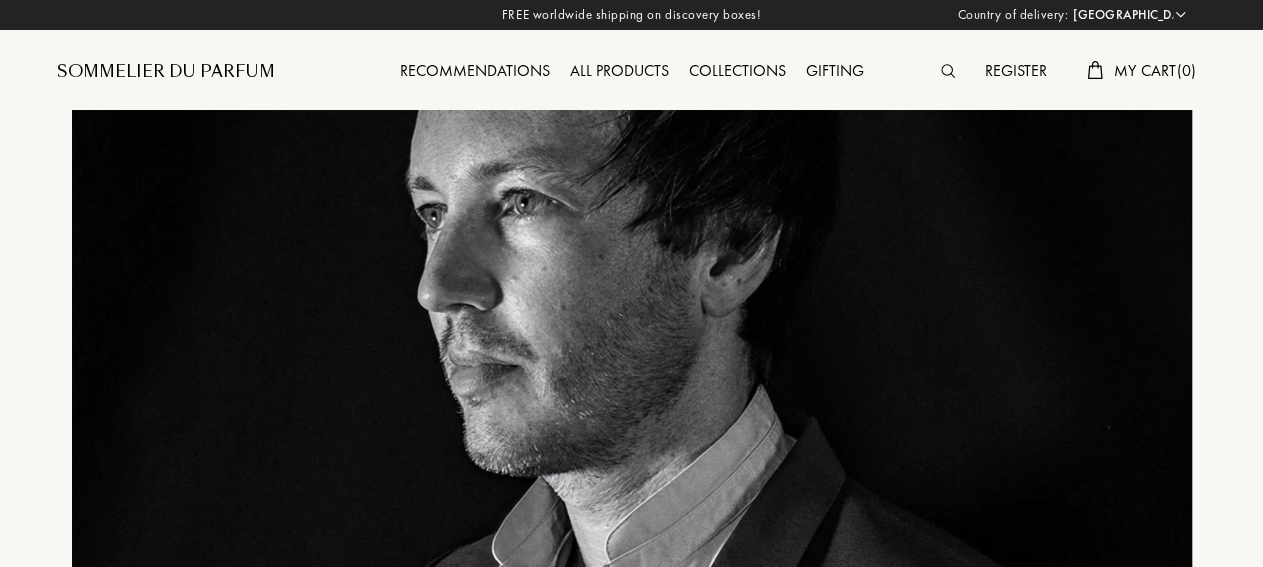 click at bounding box center (632, 369) 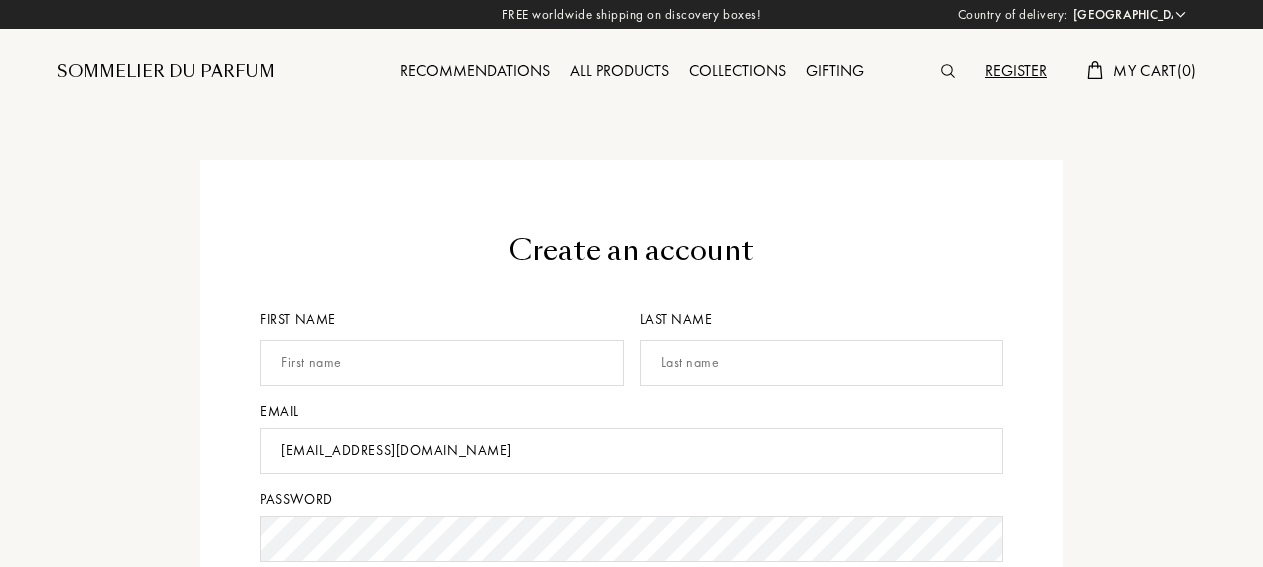 select on "ES" 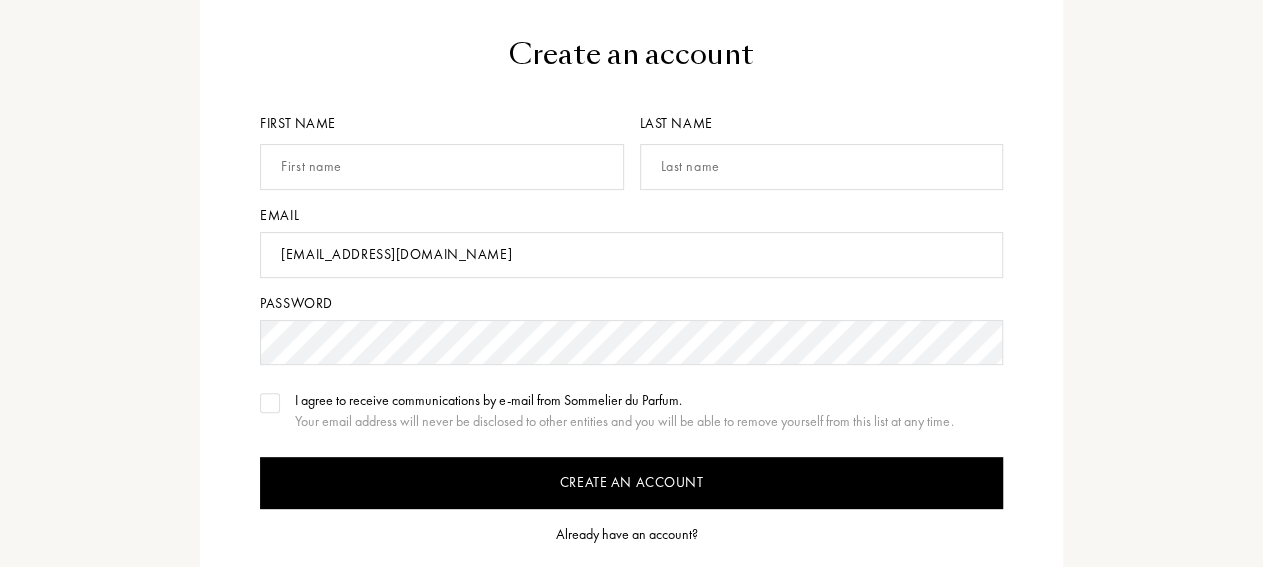 scroll, scrollTop: 208, scrollLeft: 0, axis: vertical 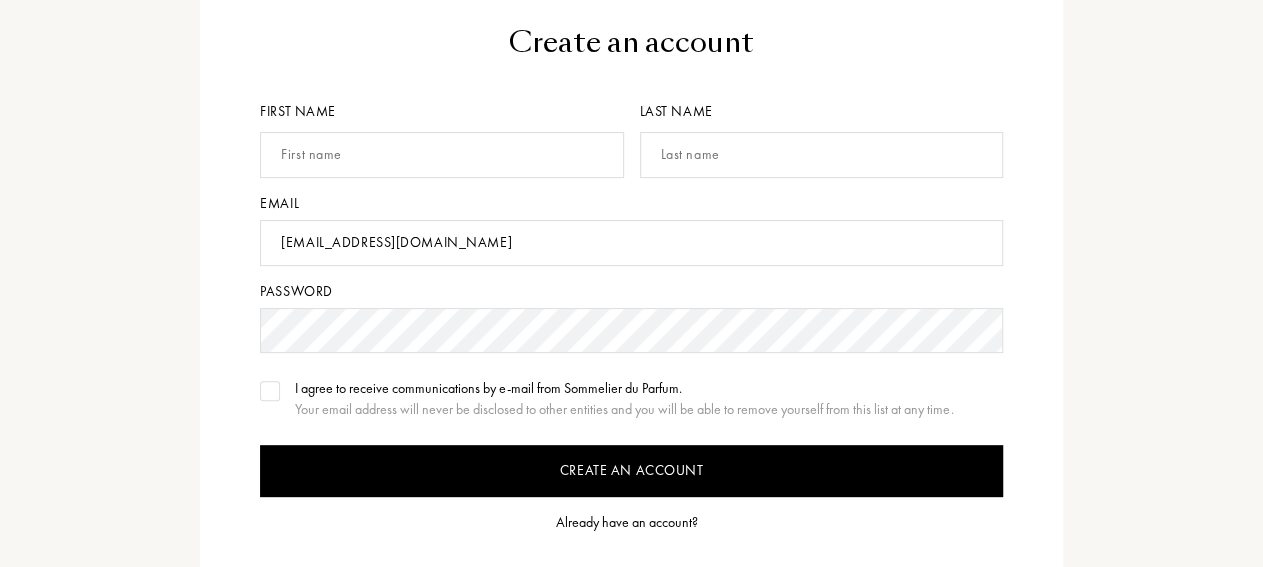 click on "Already have an account?" at bounding box center (627, 522) 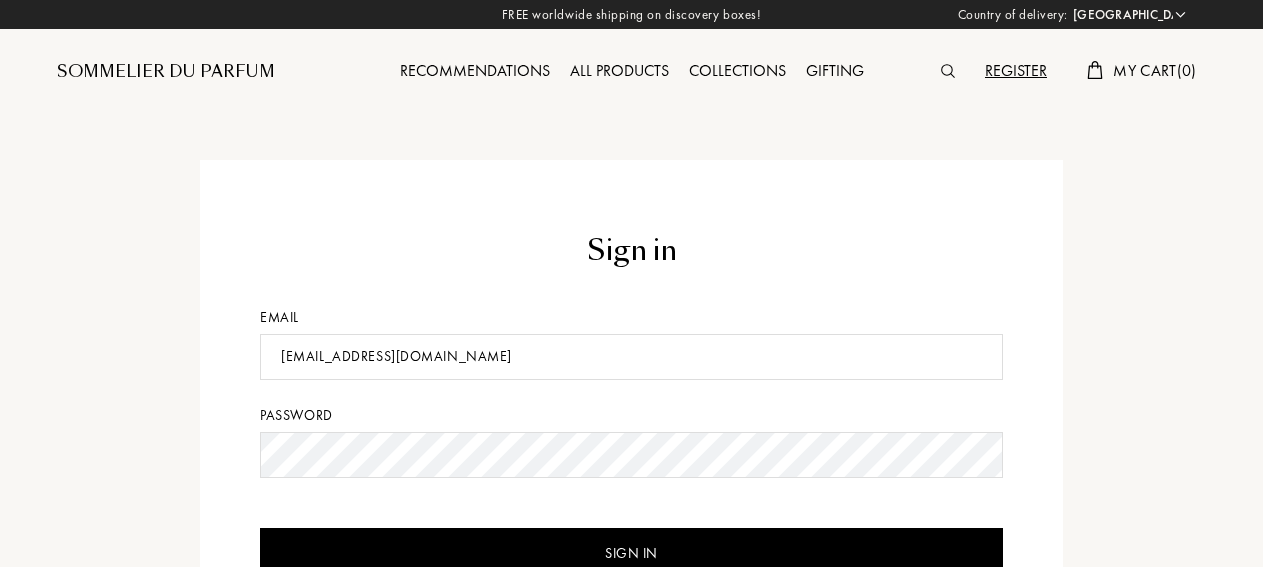 select on "ES" 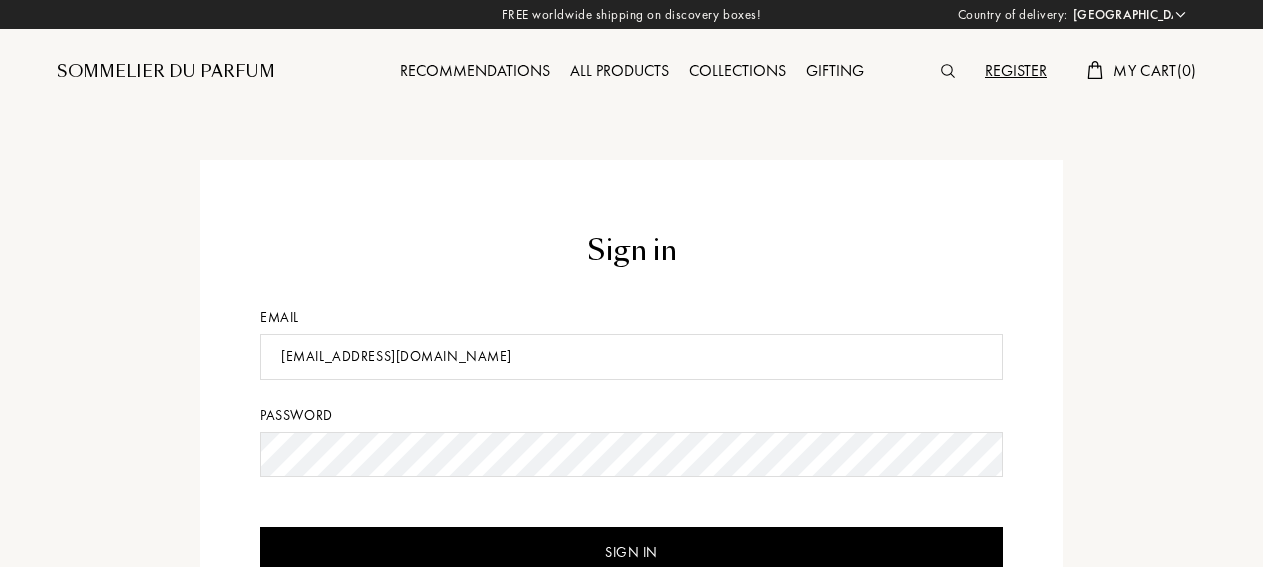 scroll, scrollTop: 0, scrollLeft: 0, axis: both 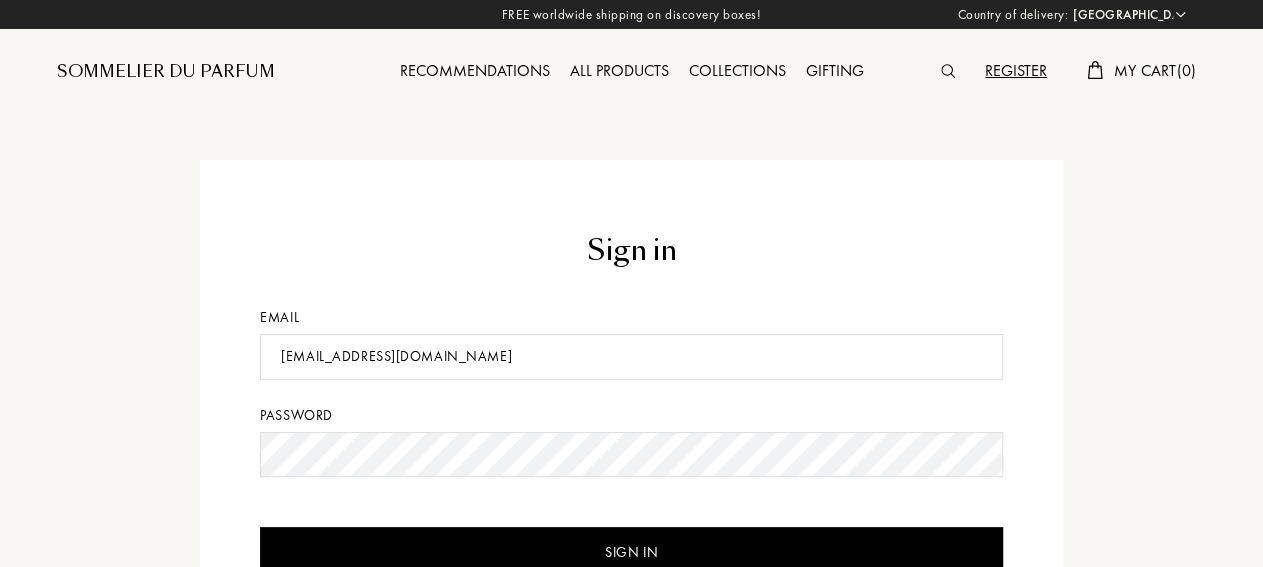 click on "Sign in" at bounding box center (631, 553) 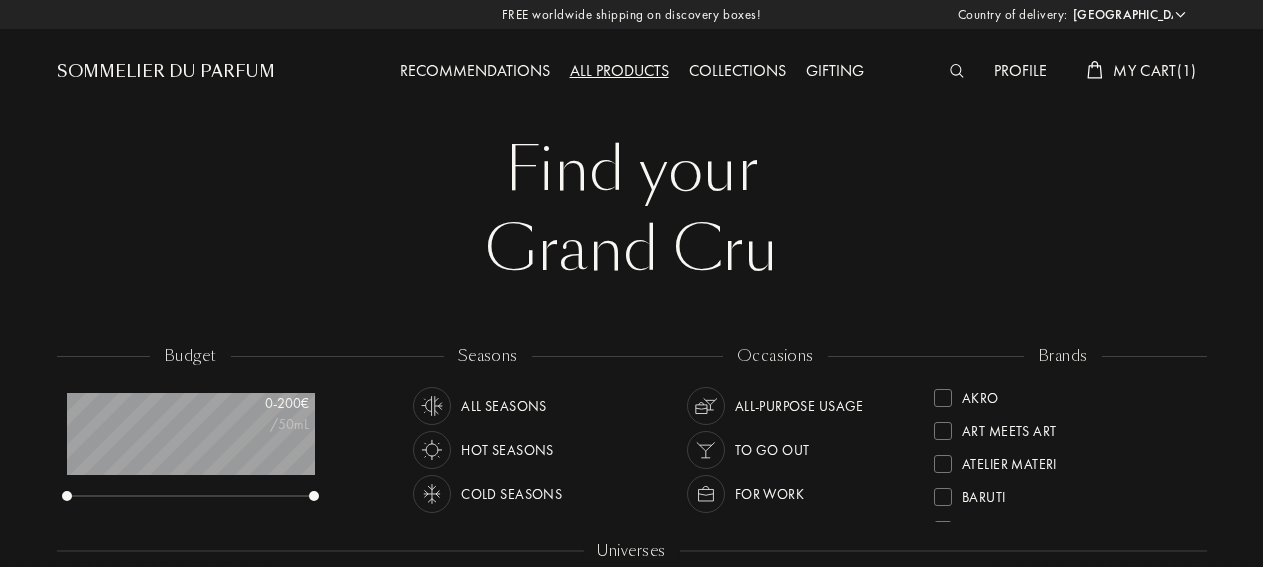 select on "ES" 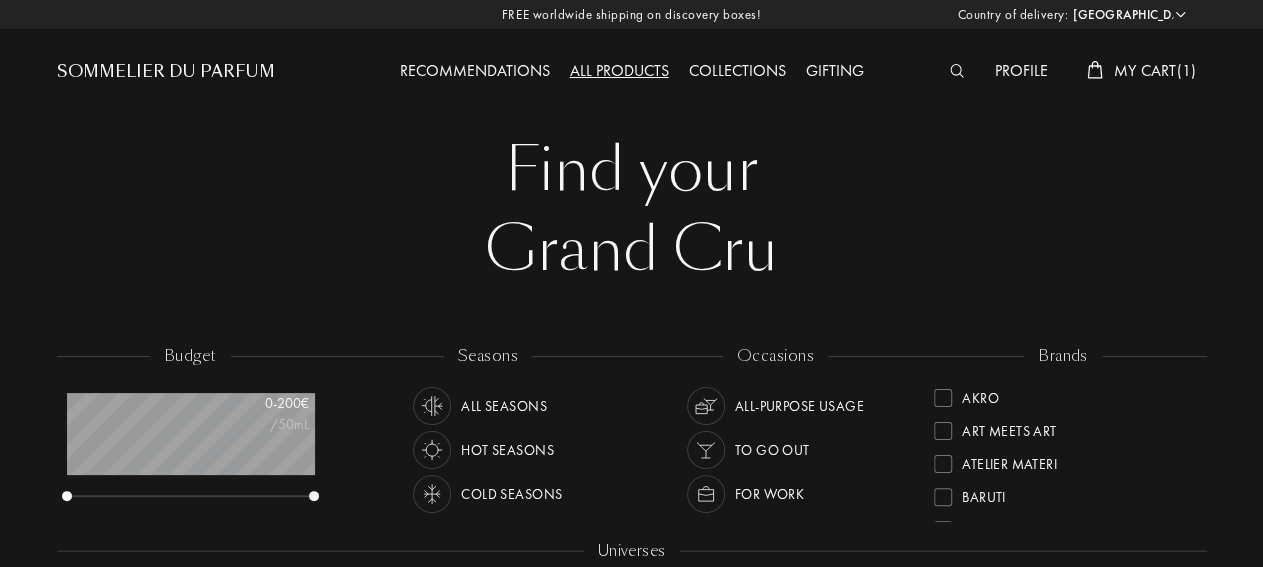 scroll, scrollTop: 999900, scrollLeft: 999753, axis: both 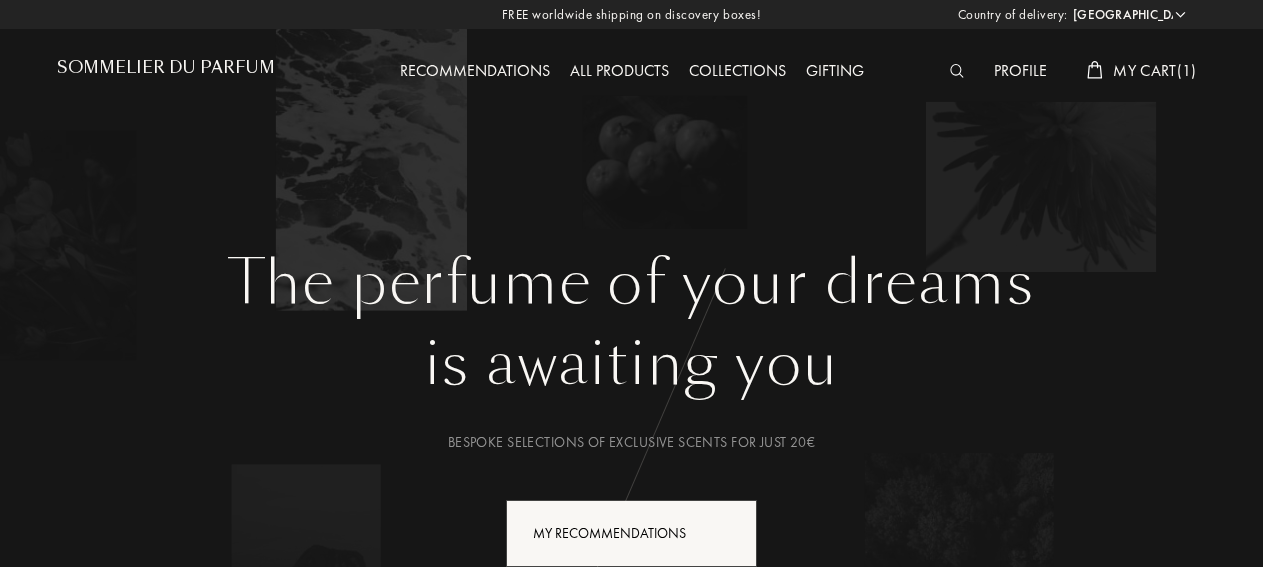 select on "ES" 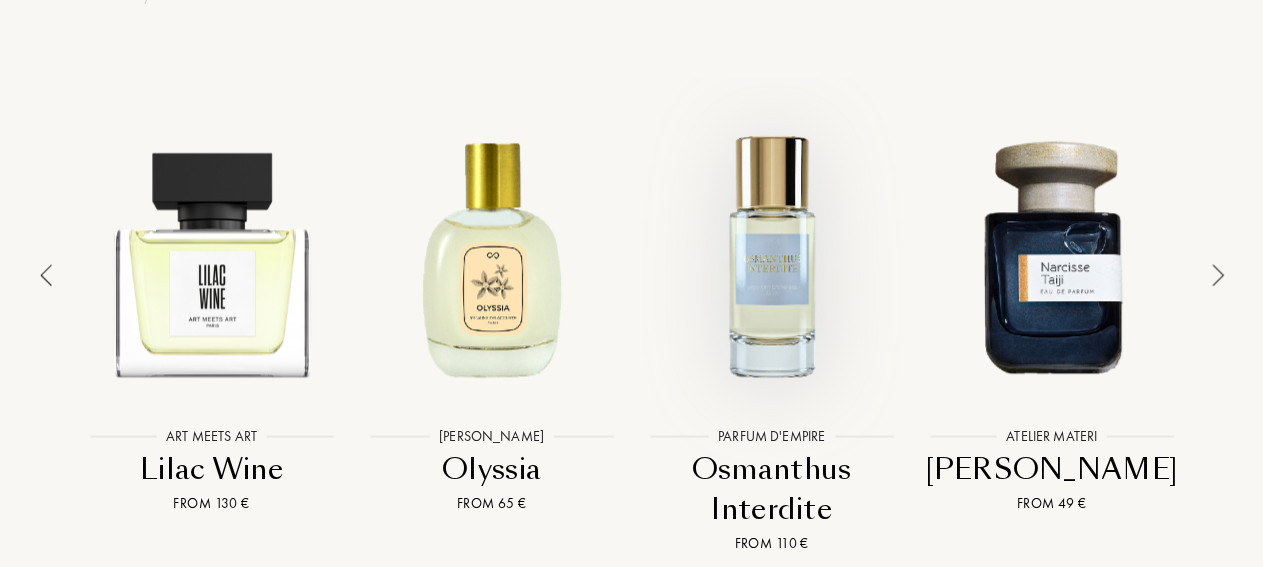 scroll, scrollTop: 1456, scrollLeft: 0, axis: vertical 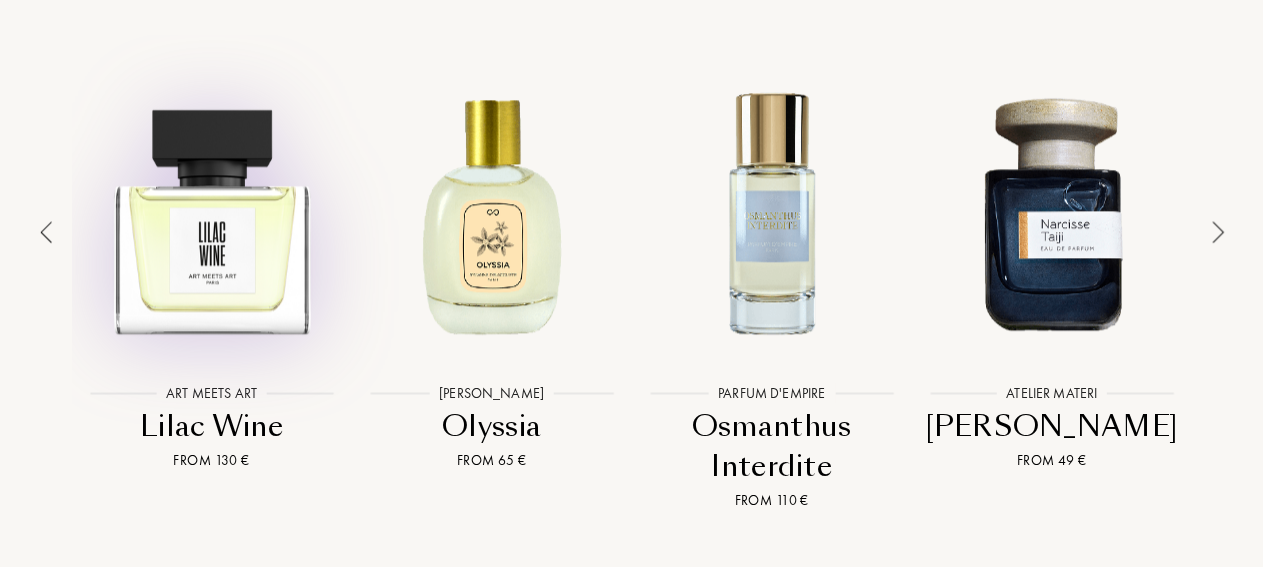 click at bounding box center [212, 212] 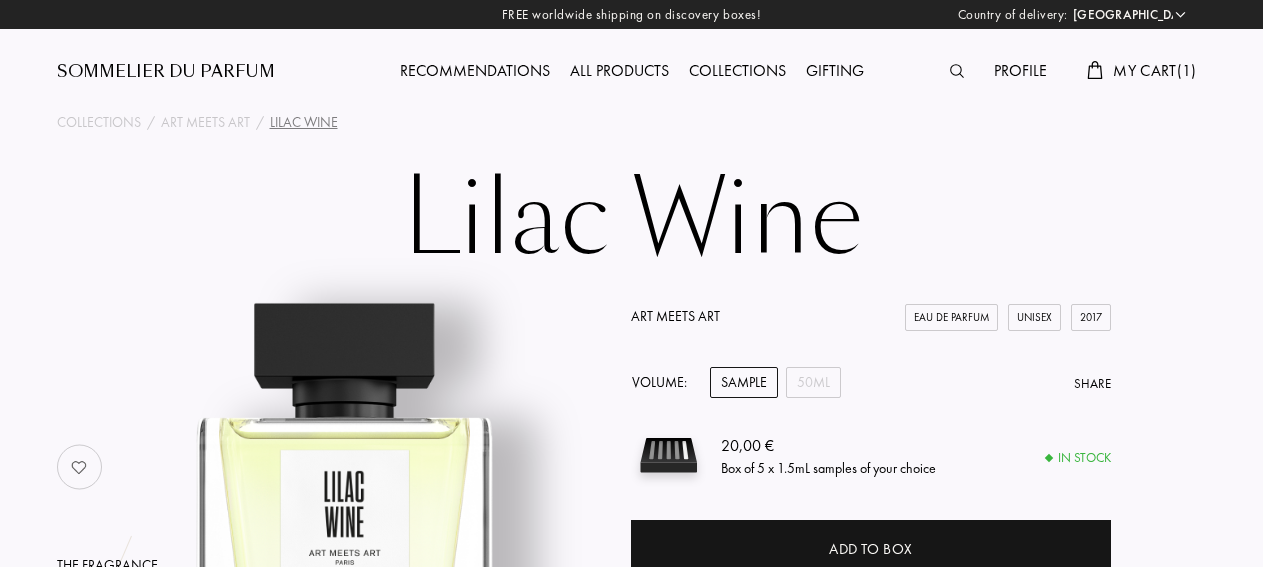 select on "ES" 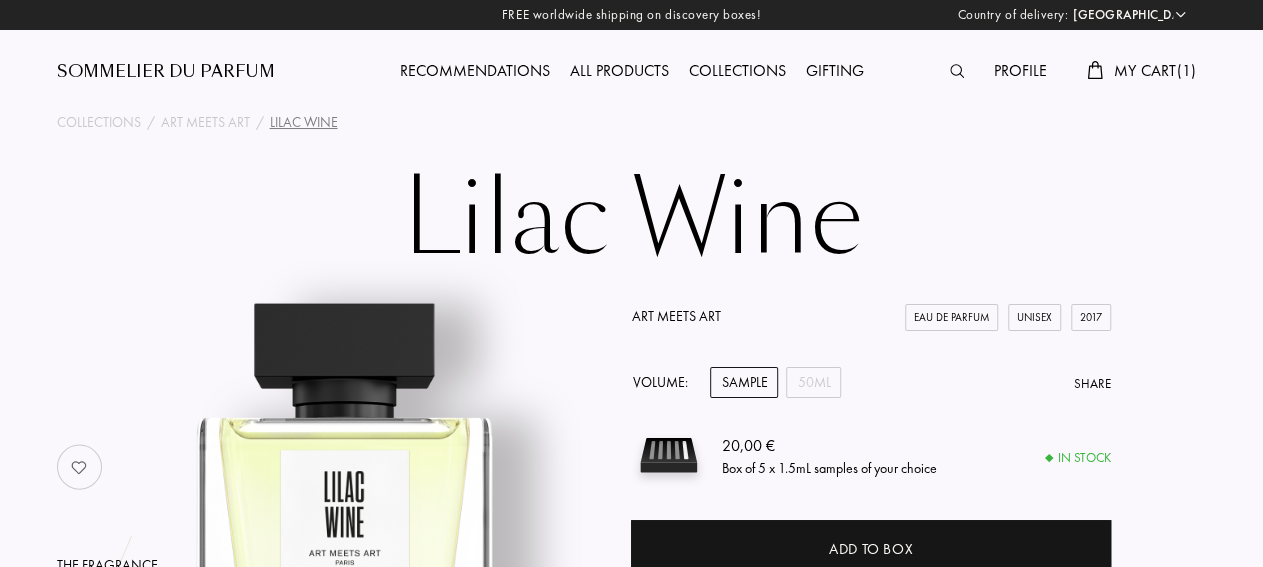 click on "Art Meets Art" at bounding box center (675, 316) 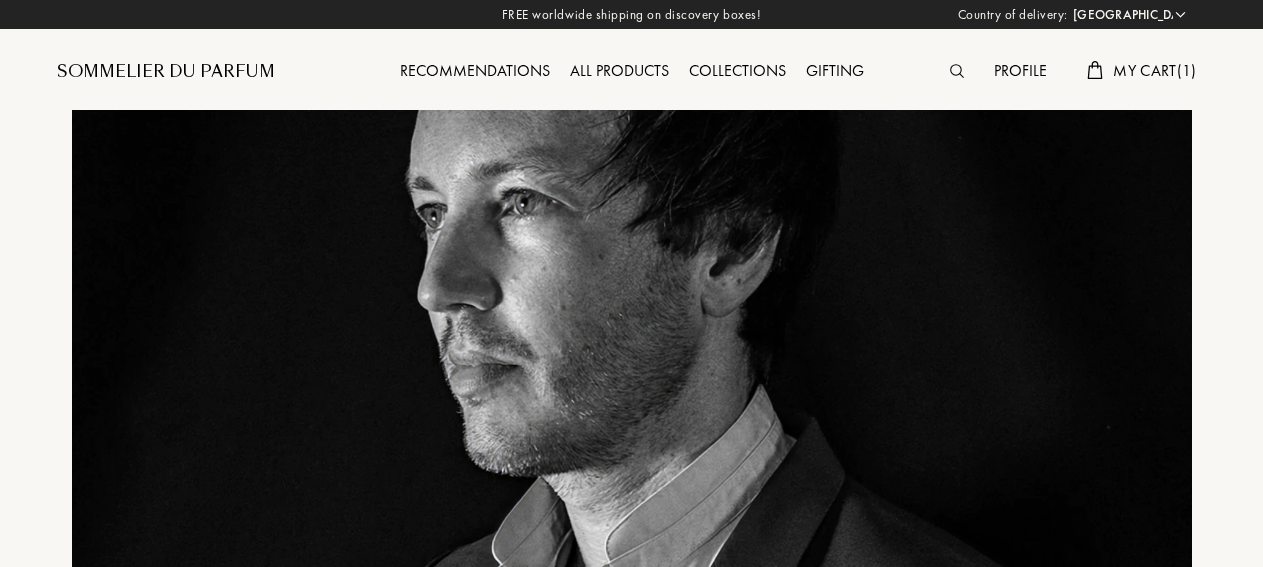 select on "ES" 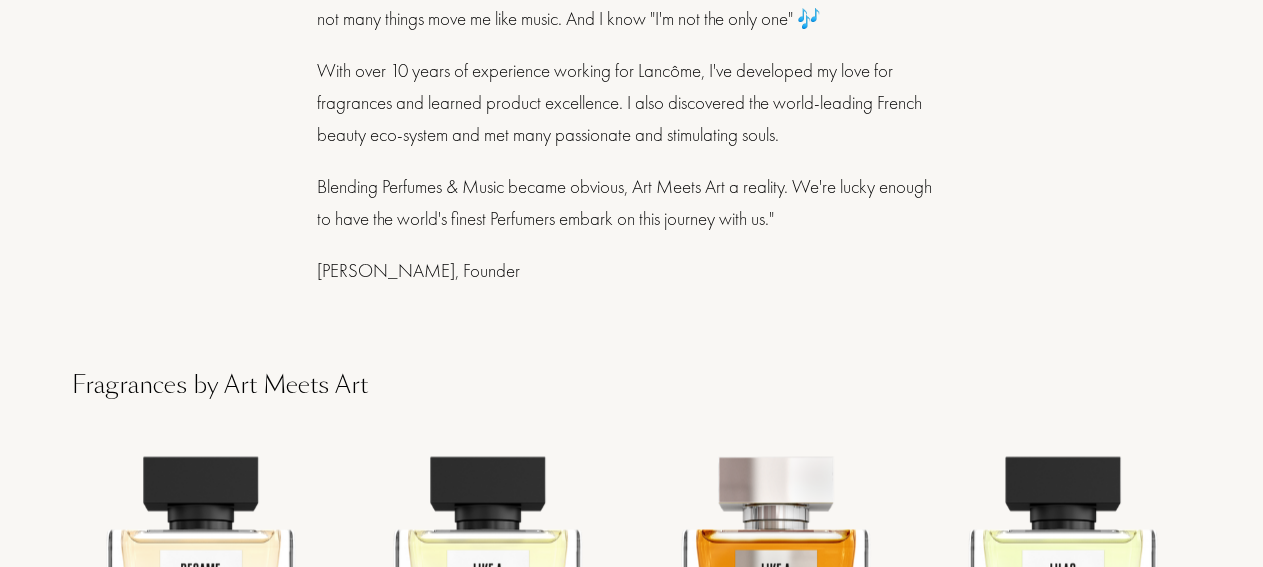 scroll, scrollTop: 1664, scrollLeft: 0, axis: vertical 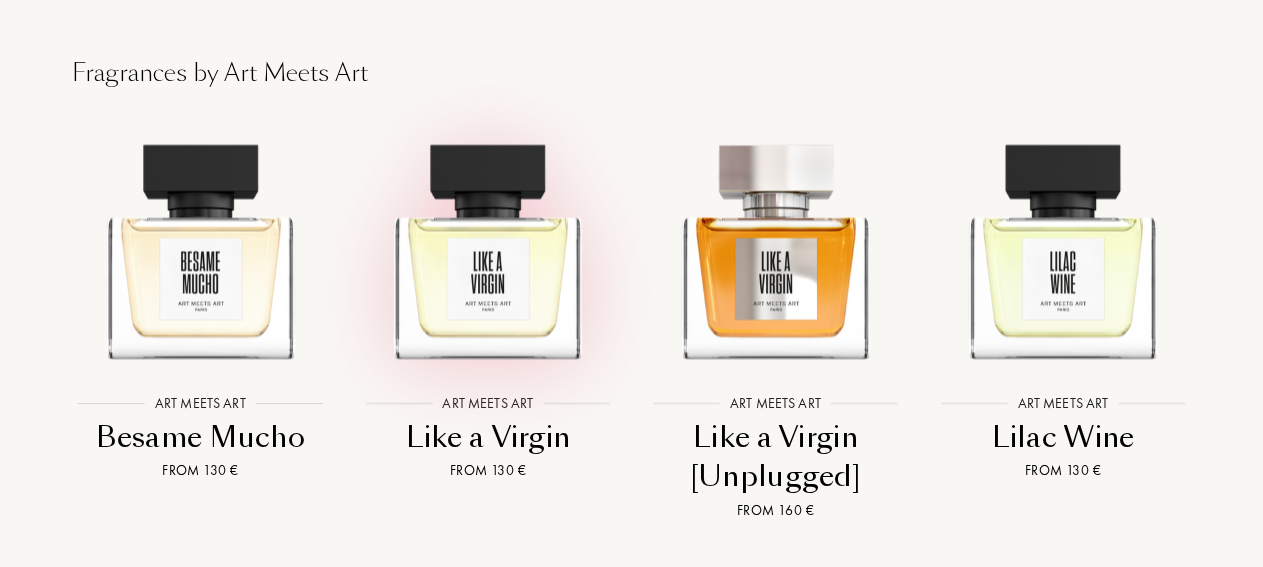 click at bounding box center [487, 242] 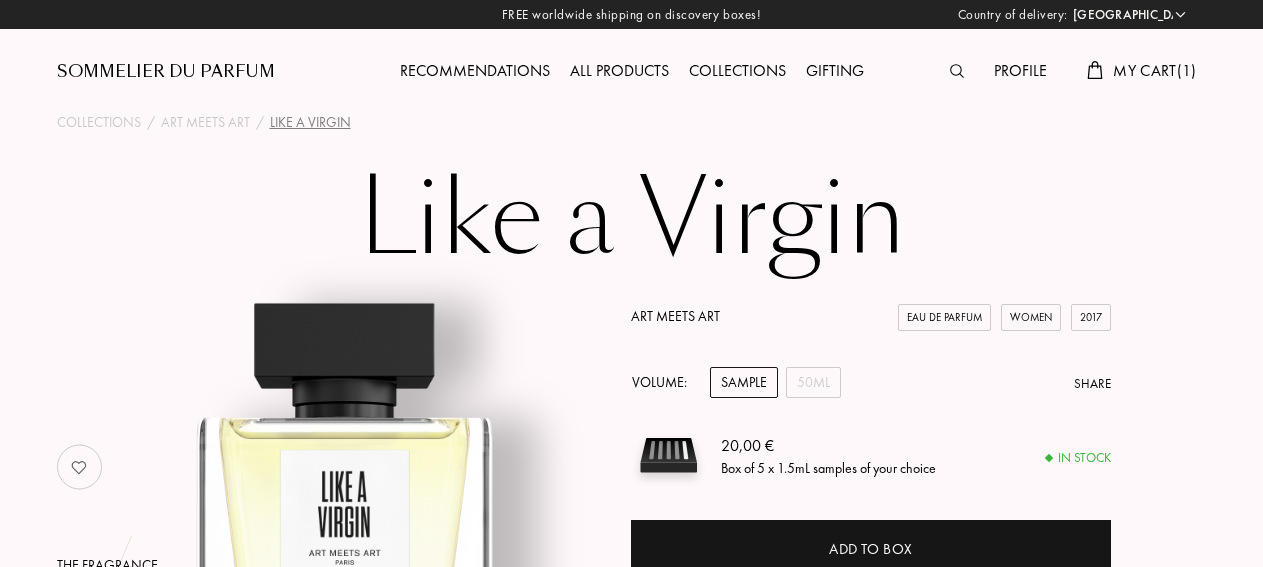 select on "ES" 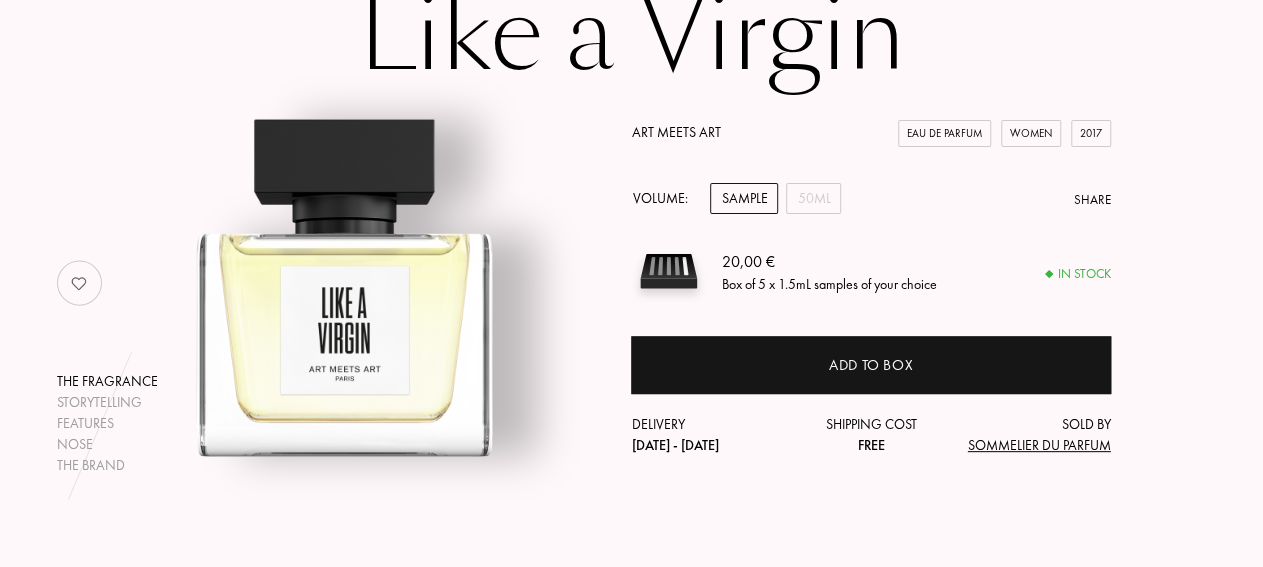 scroll, scrollTop: 208, scrollLeft: 0, axis: vertical 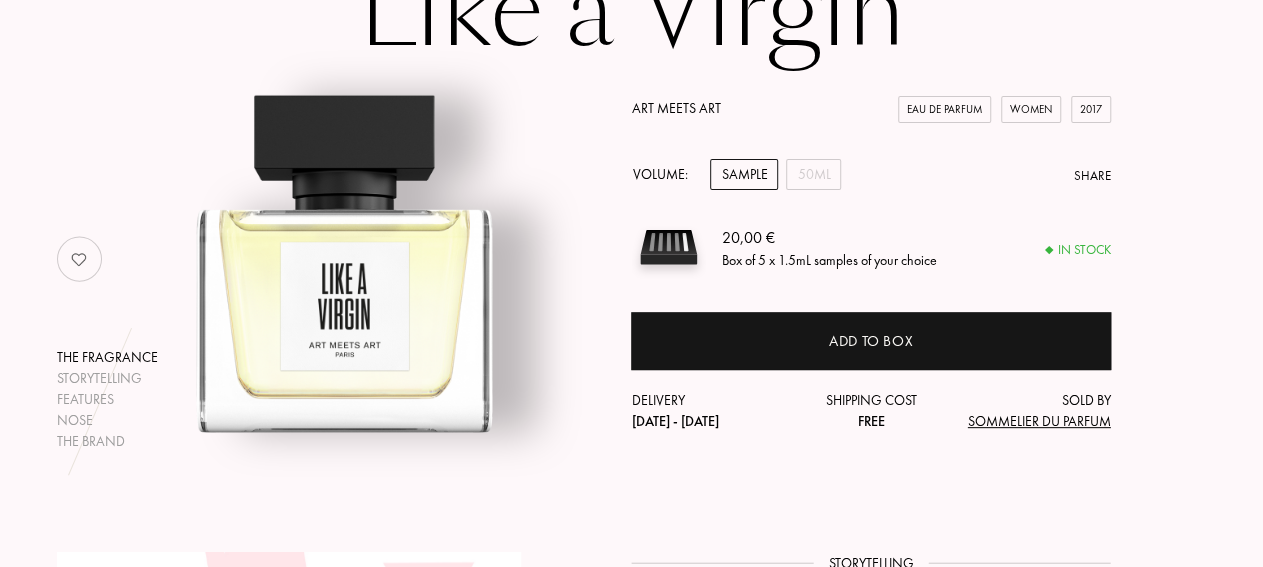 click on "Sample" at bounding box center [744, 174] 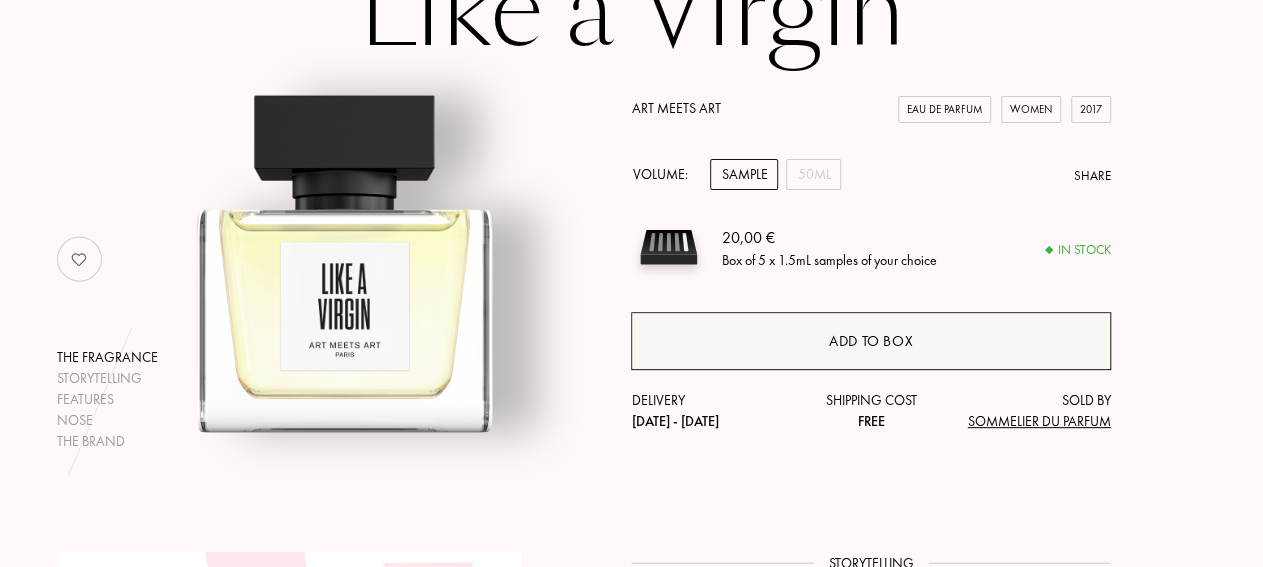 click on "Add to box" at bounding box center (870, 341) 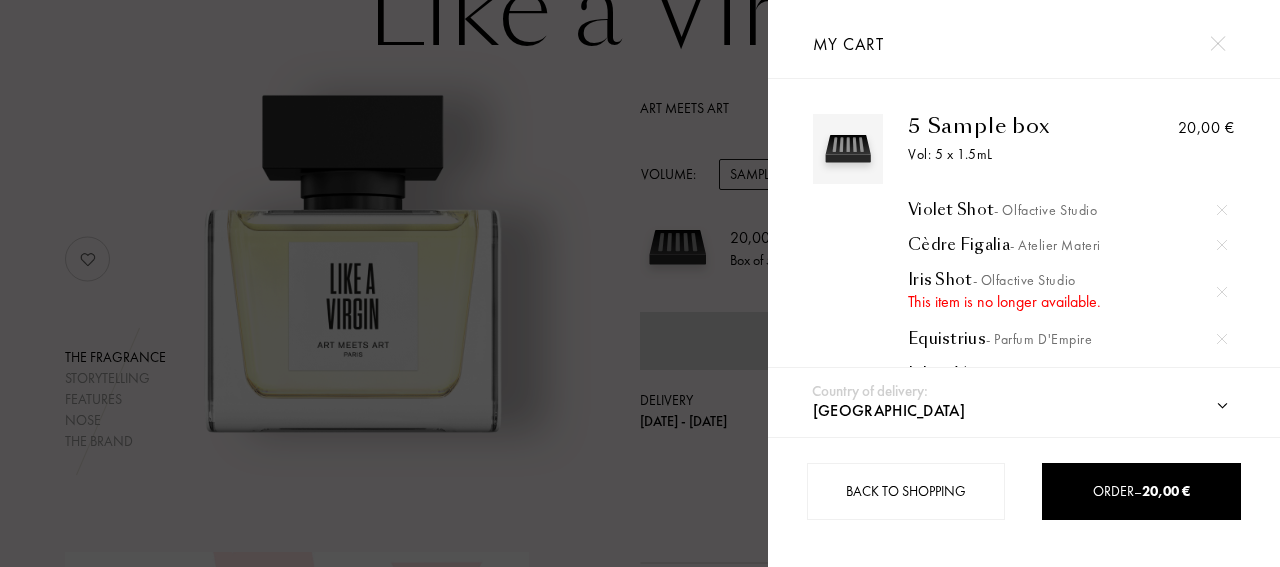 click at bounding box center (1222, 292) 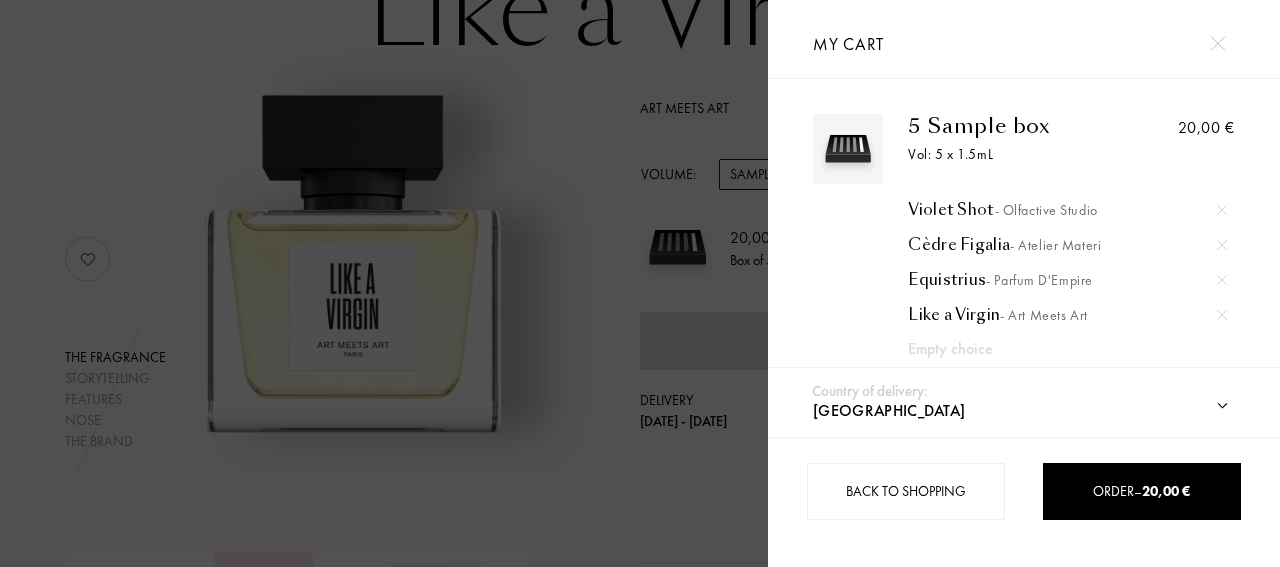 click at bounding box center (1222, 280) 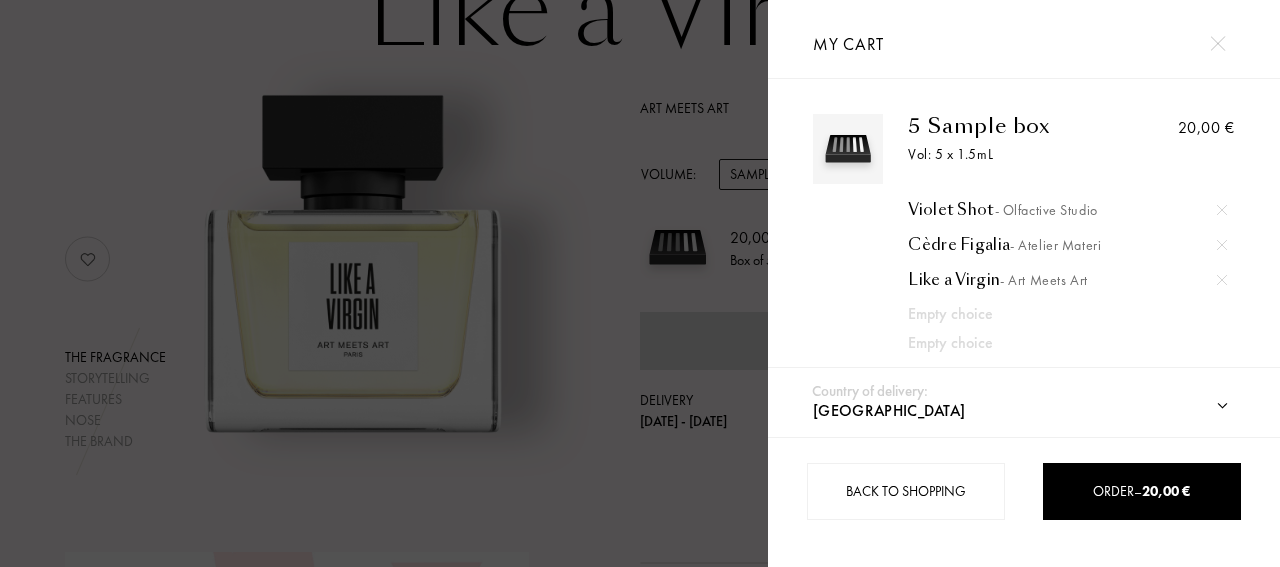 click at bounding box center [384, 283] 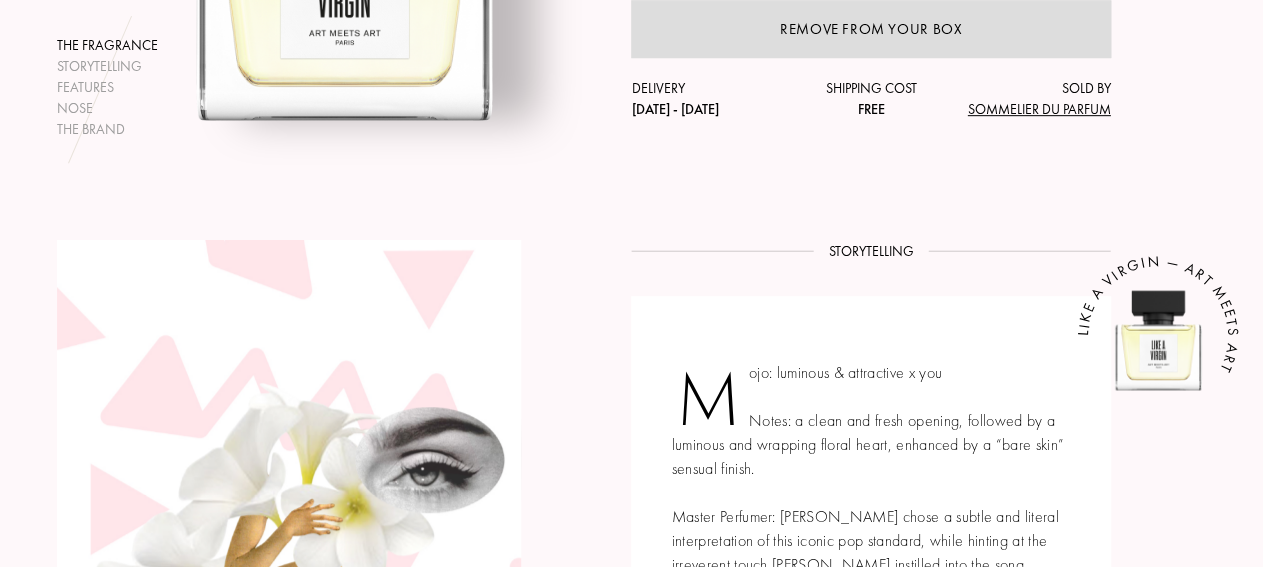 scroll, scrollTop: 0, scrollLeft: 0, axis: both 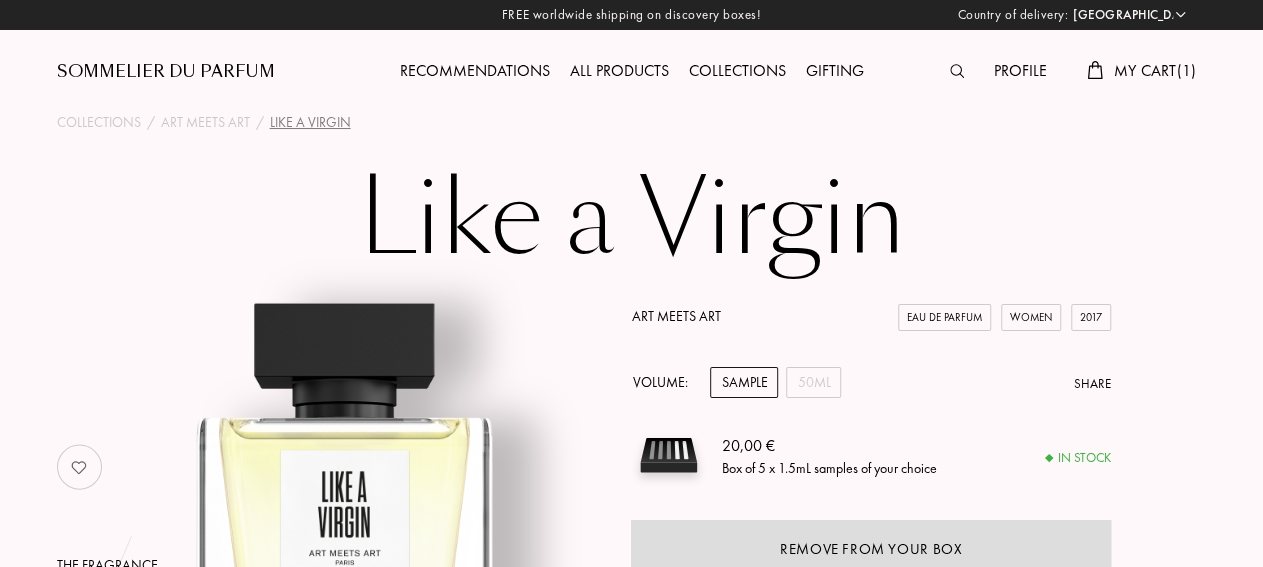 click on "All products" at bounding box center [619, 72] 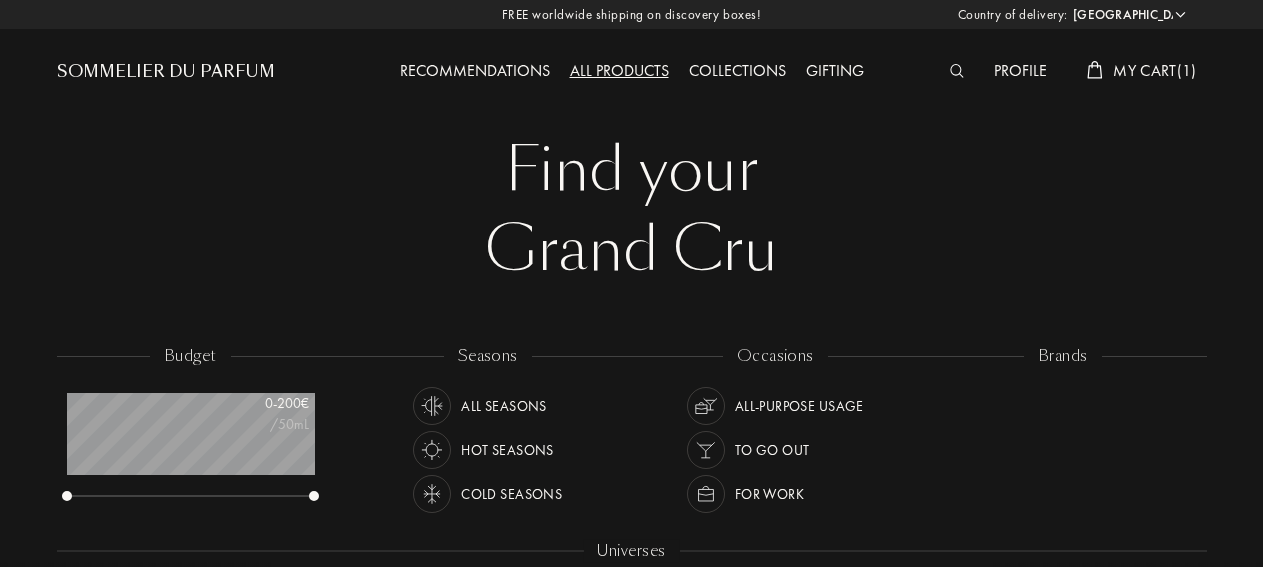 select on "ES" 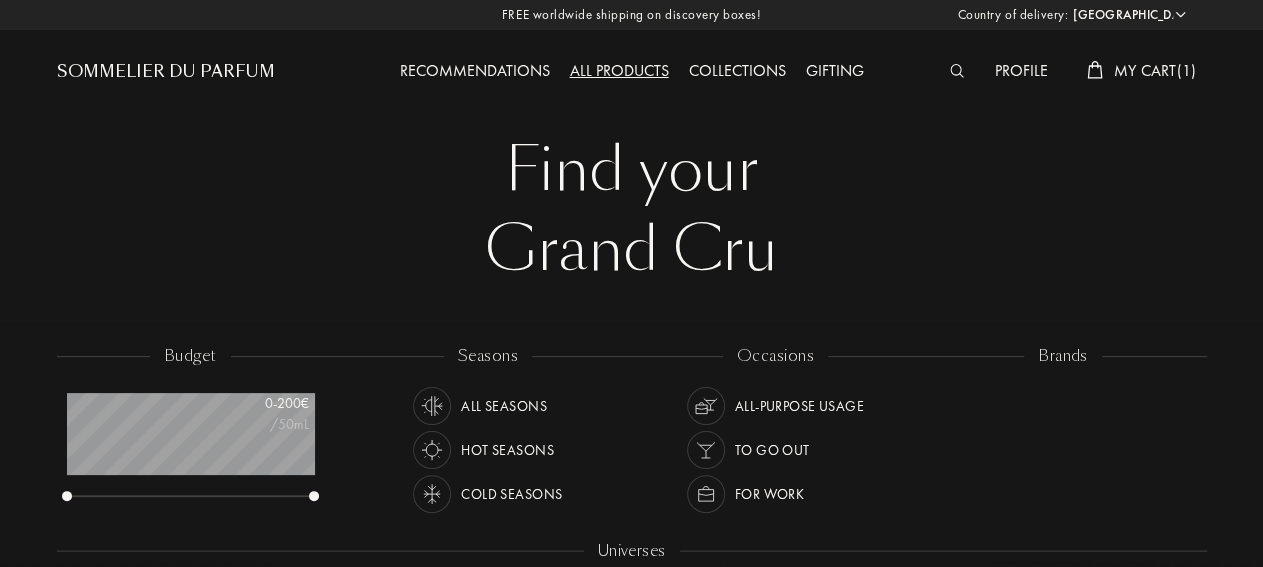 scroll, scrollTop: 999900, scrollLeft: 999753, axis: both 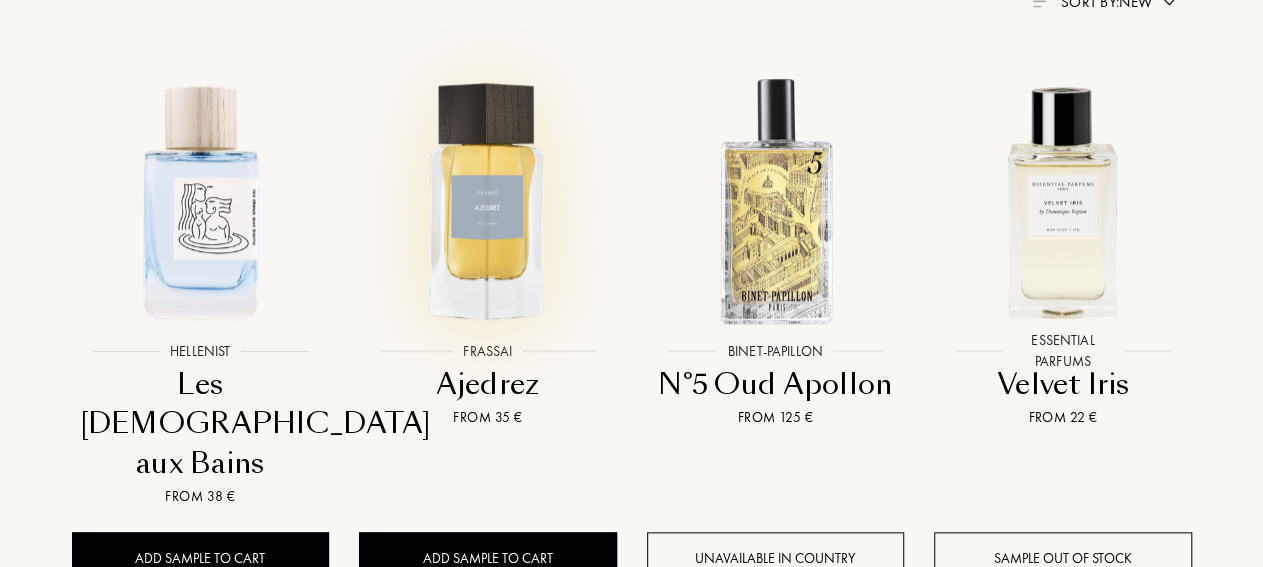click at bounding box center (487, 200) 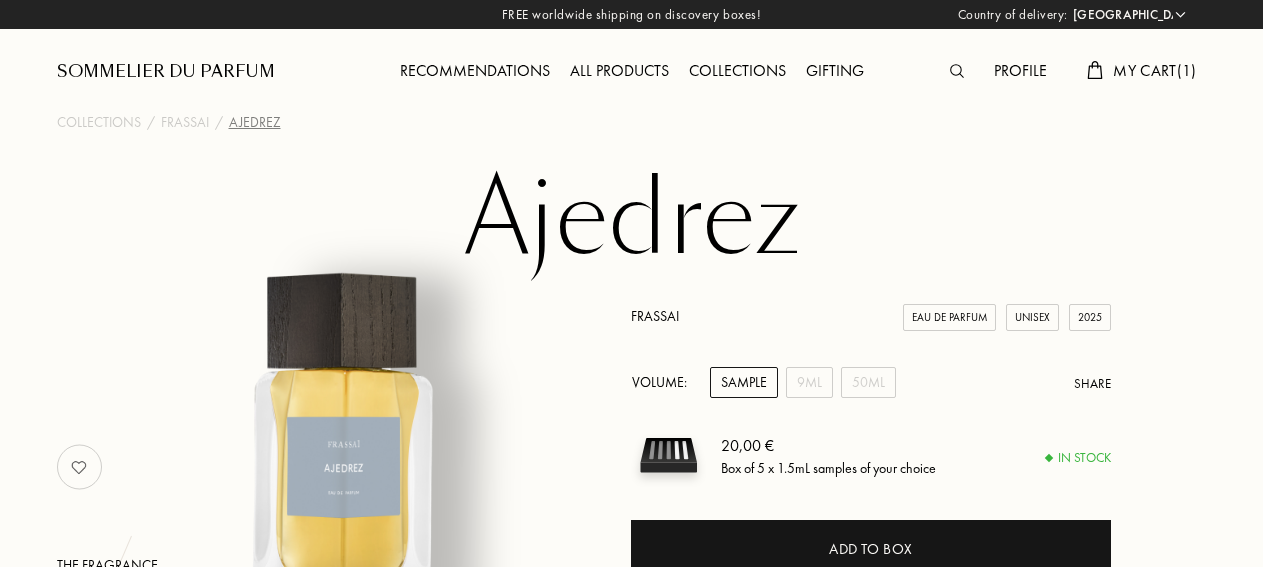 select on "ES" 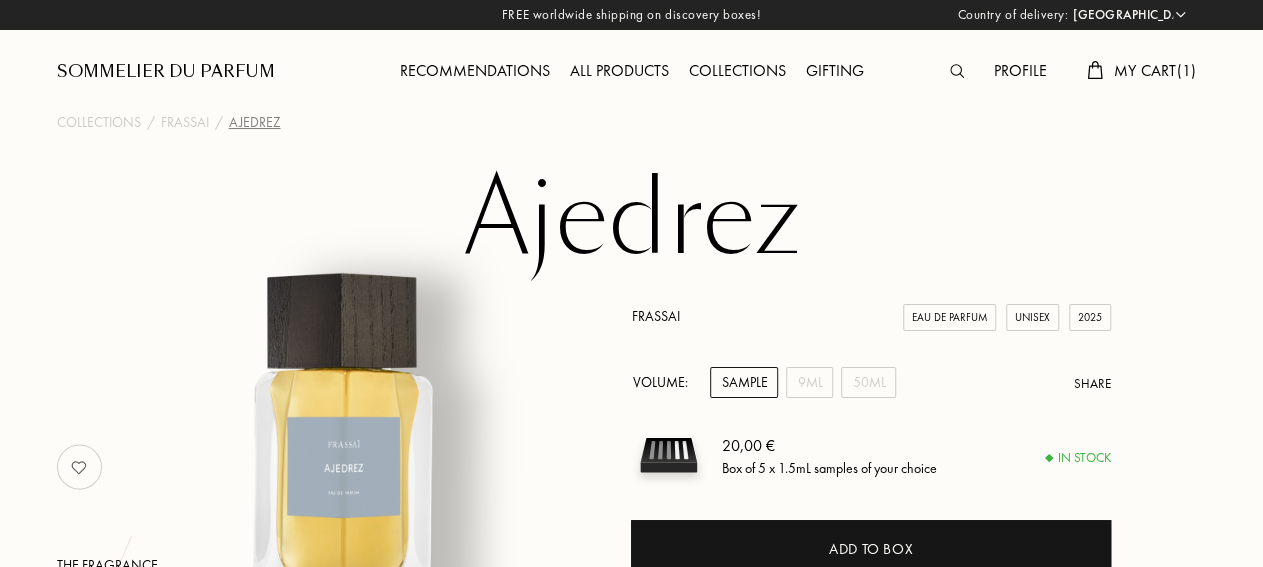 click on "Frassai" at bounding box center (655, 316) 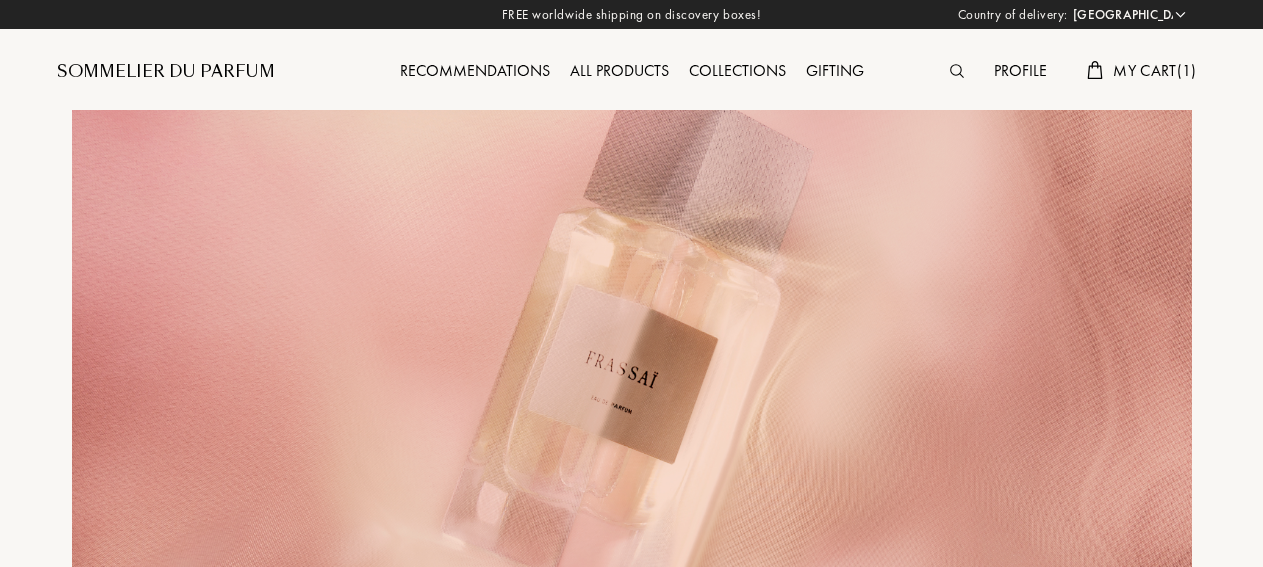 select on "ES" 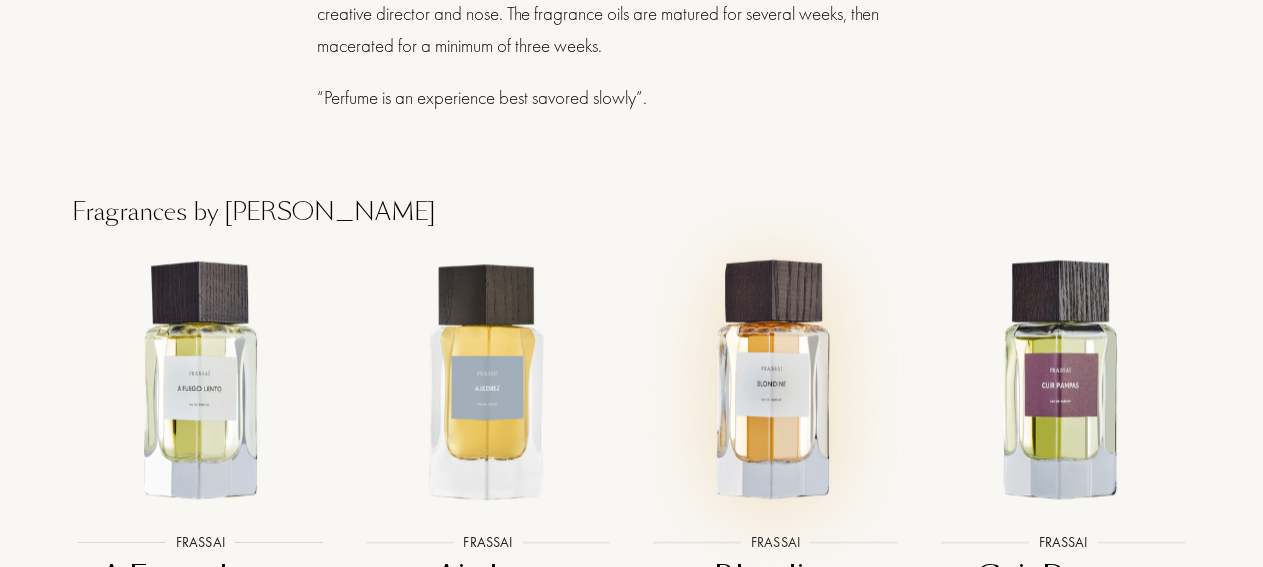 scroll, scrollTop: 1553, scrollLeft: 0, axis: vertical 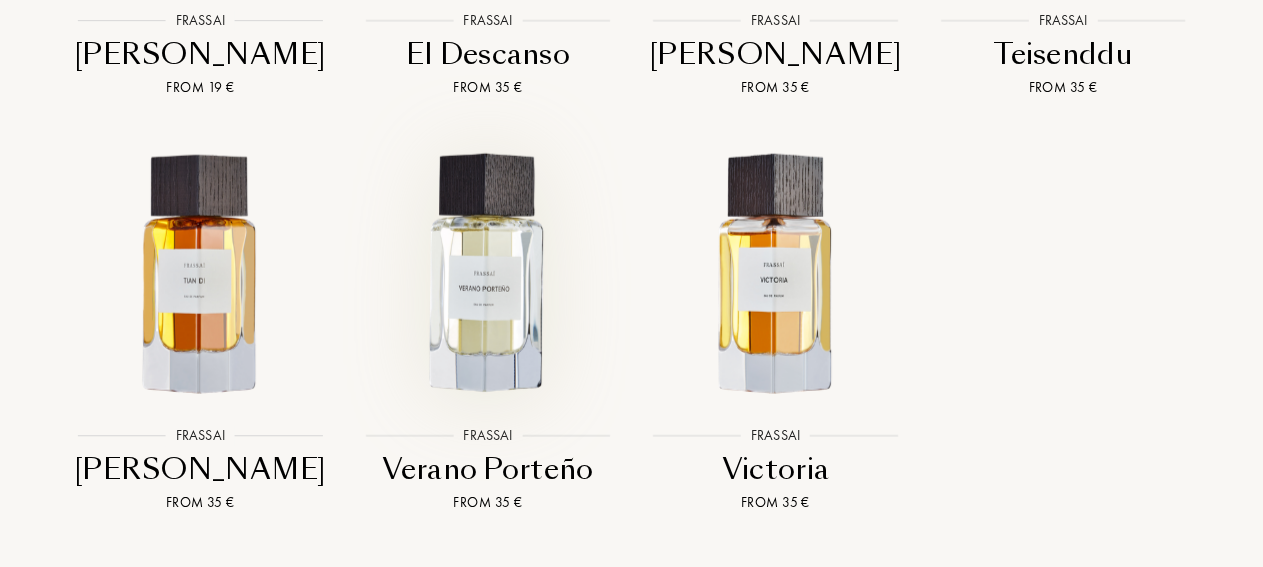 click at bounding box center [487, 274] 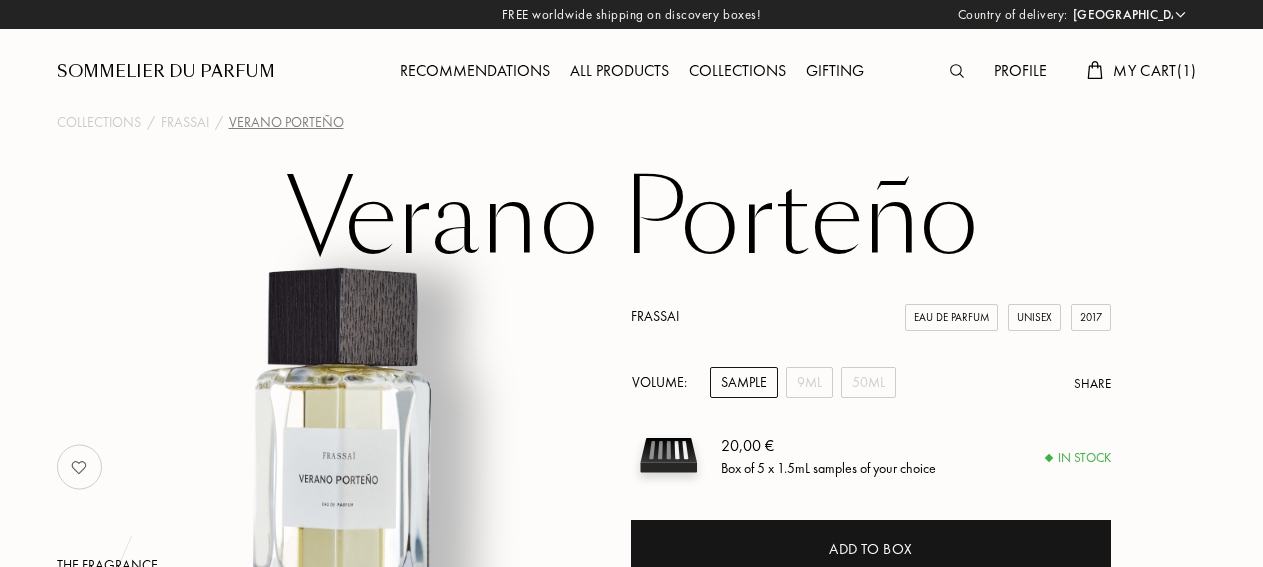 select on "ES" 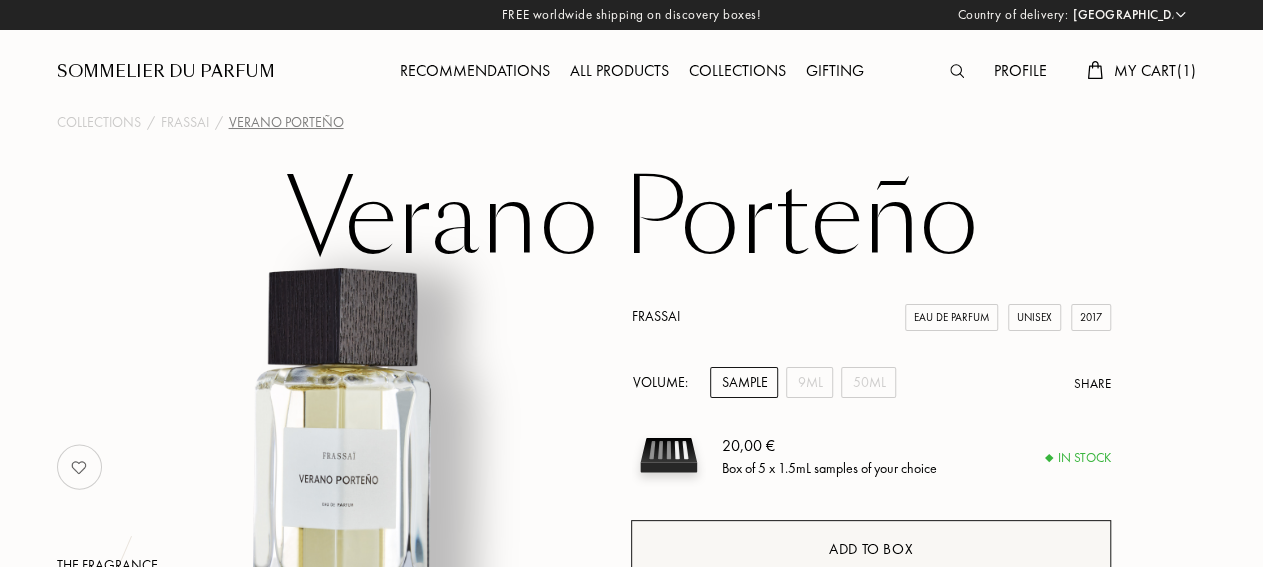 click on "Add to box" at bounding box center [870, 549] 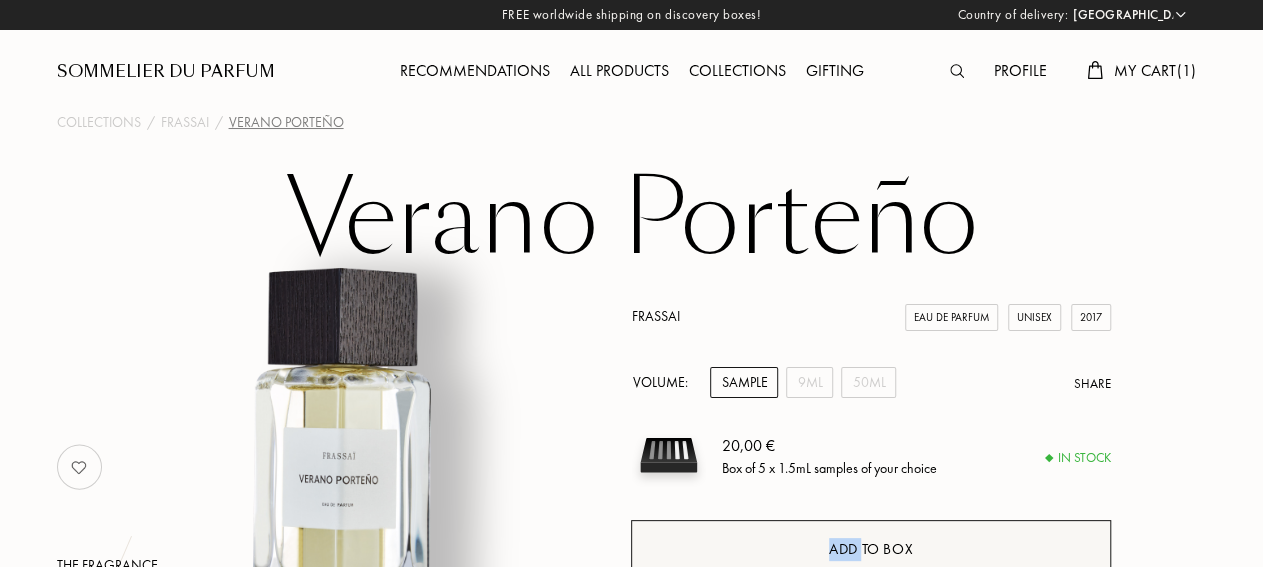 click on "Add to box" at bounding box center [870, 549] 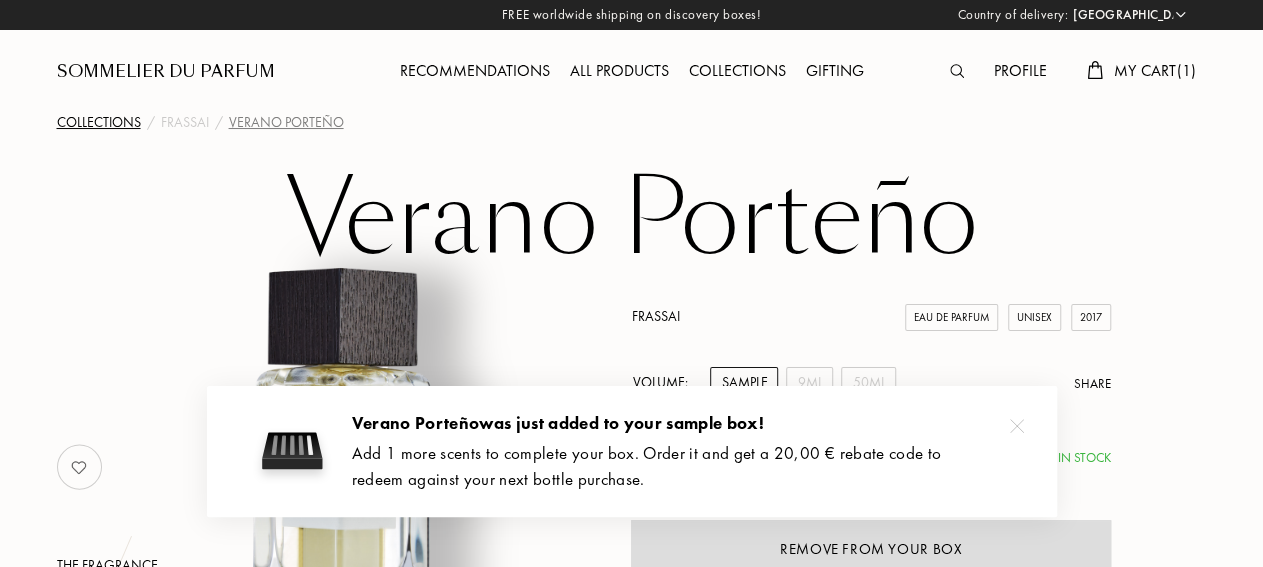 click on "Collections" at bounding box center (99, 122) 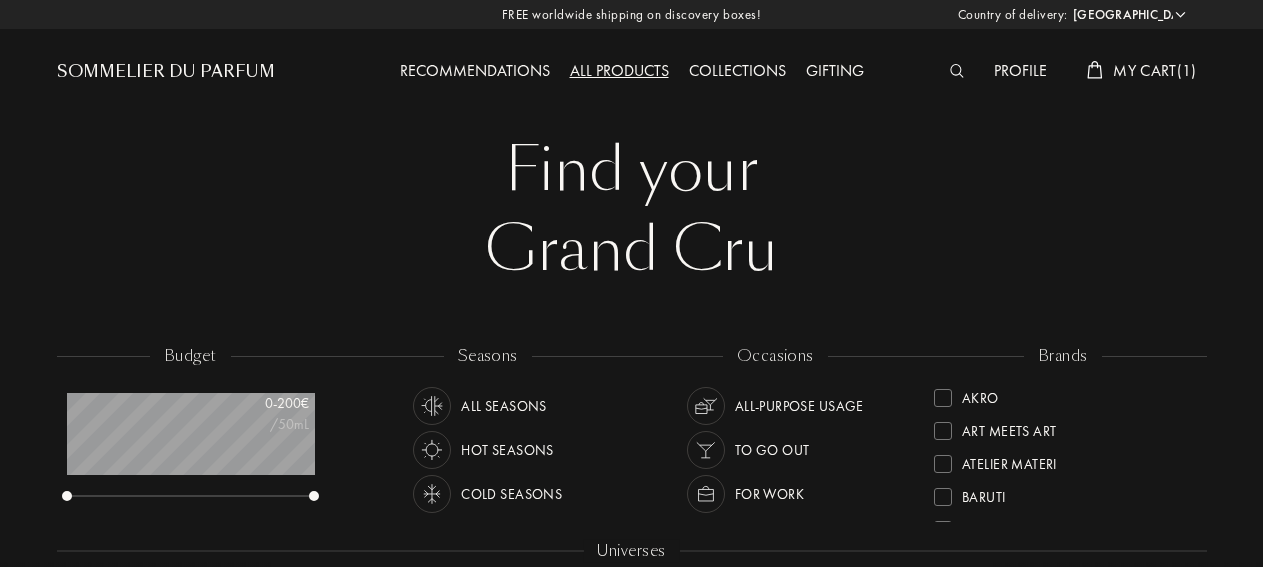 select on "ES" 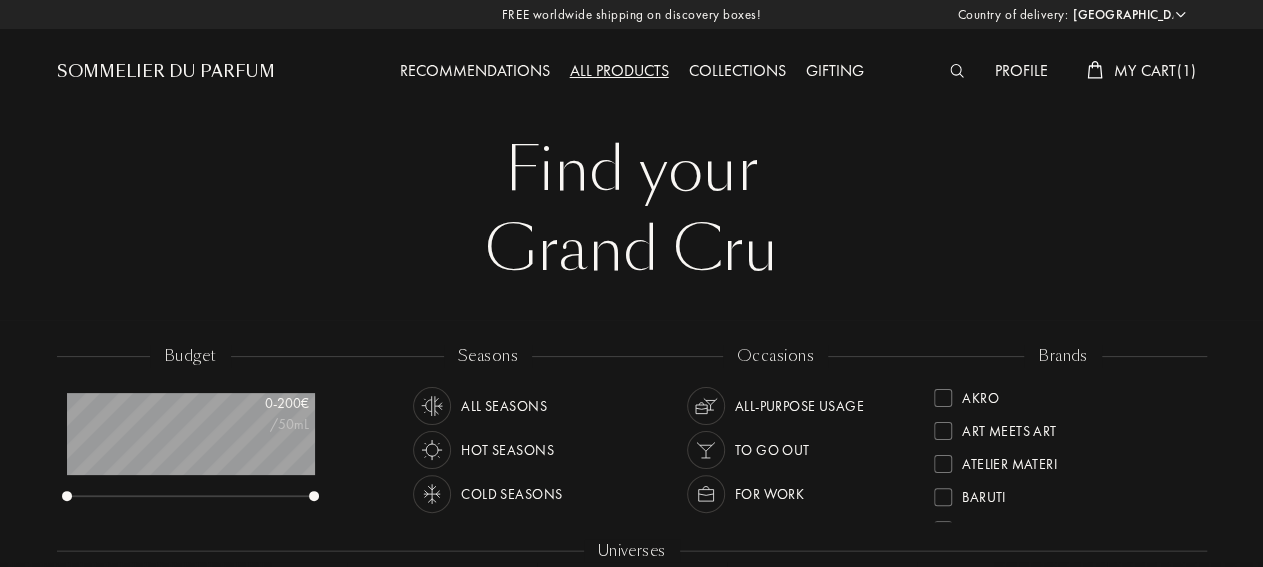 scroll, scrollTop: 999900, scrollLeft: 999753, axis: both 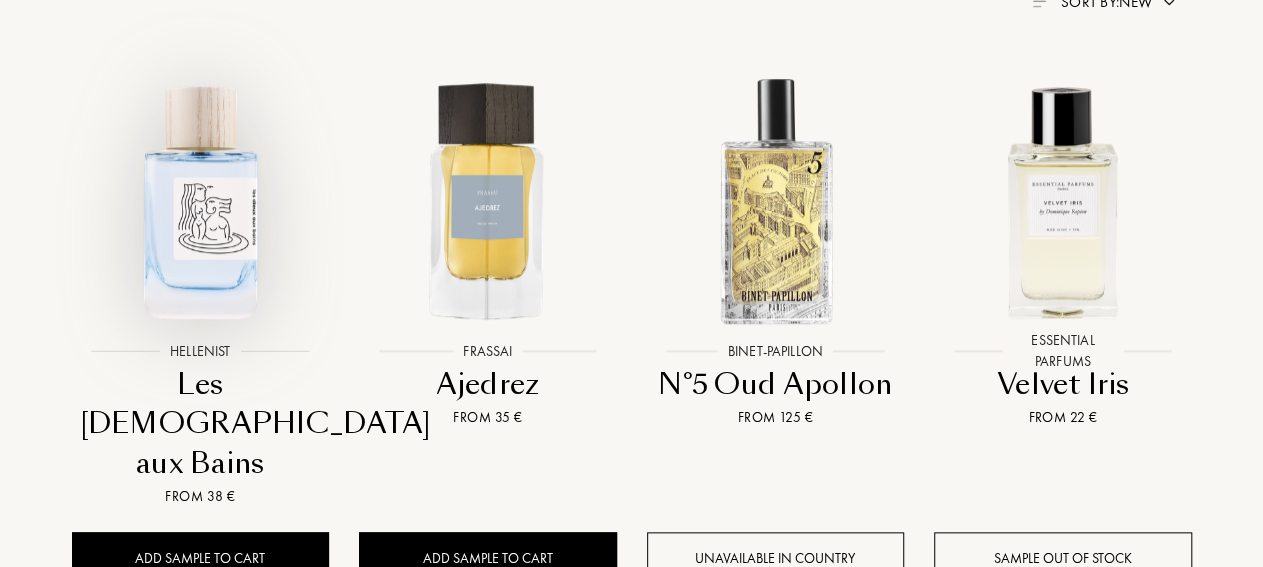 click at bounding box center [200, 200] 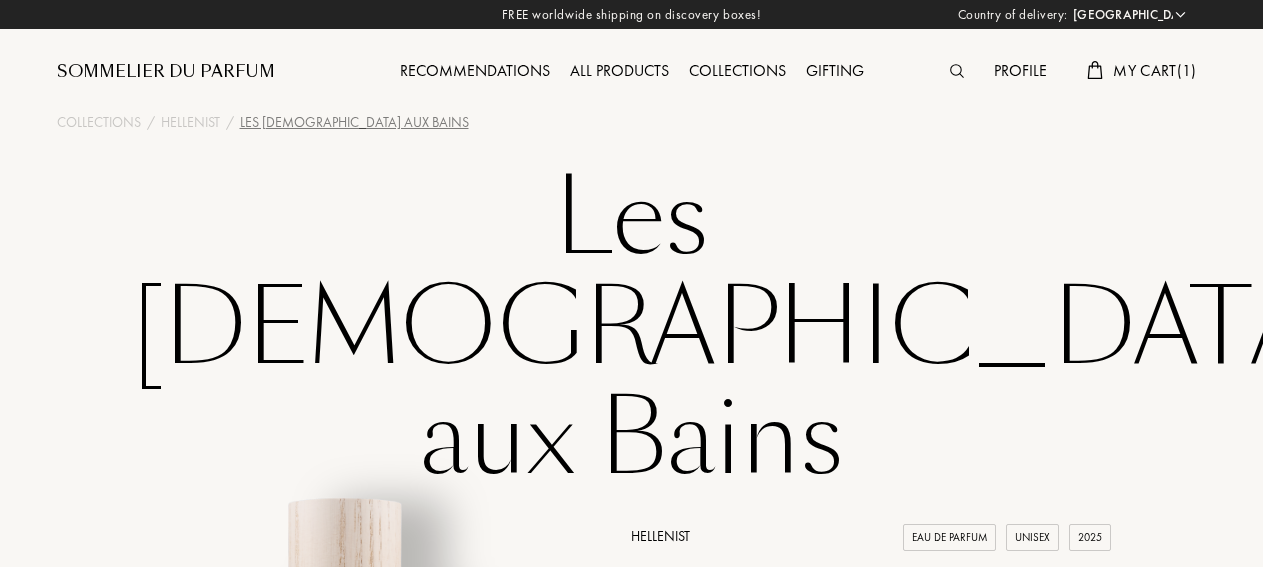 select on "ES" 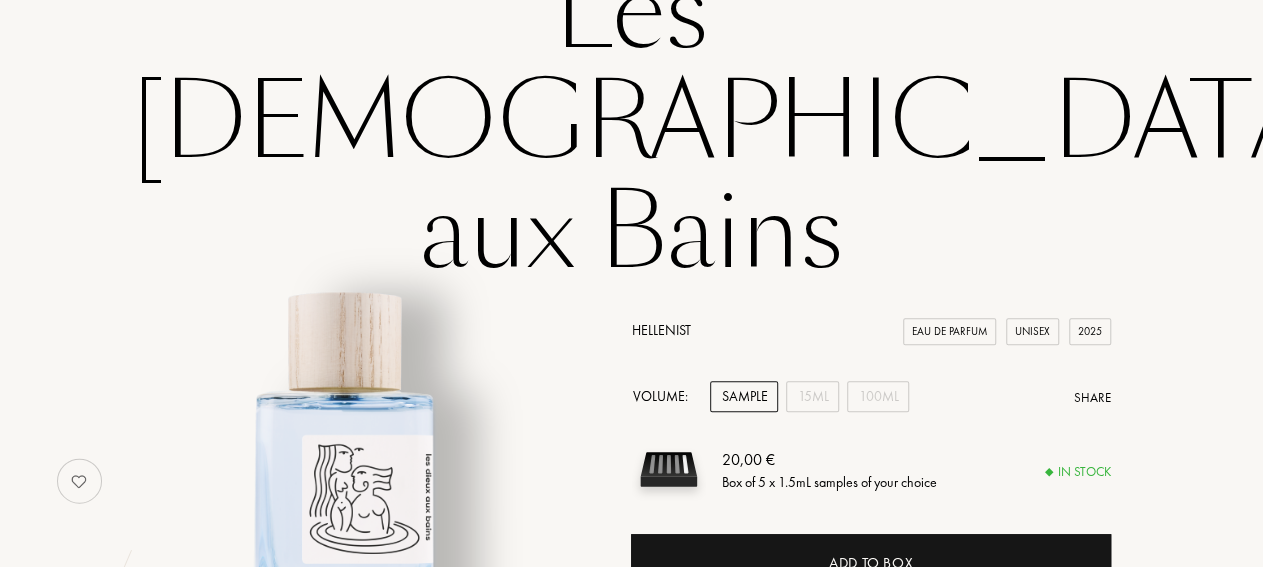 scroll, scrollTop: 104, scrollLeft: 0, axis: vertical 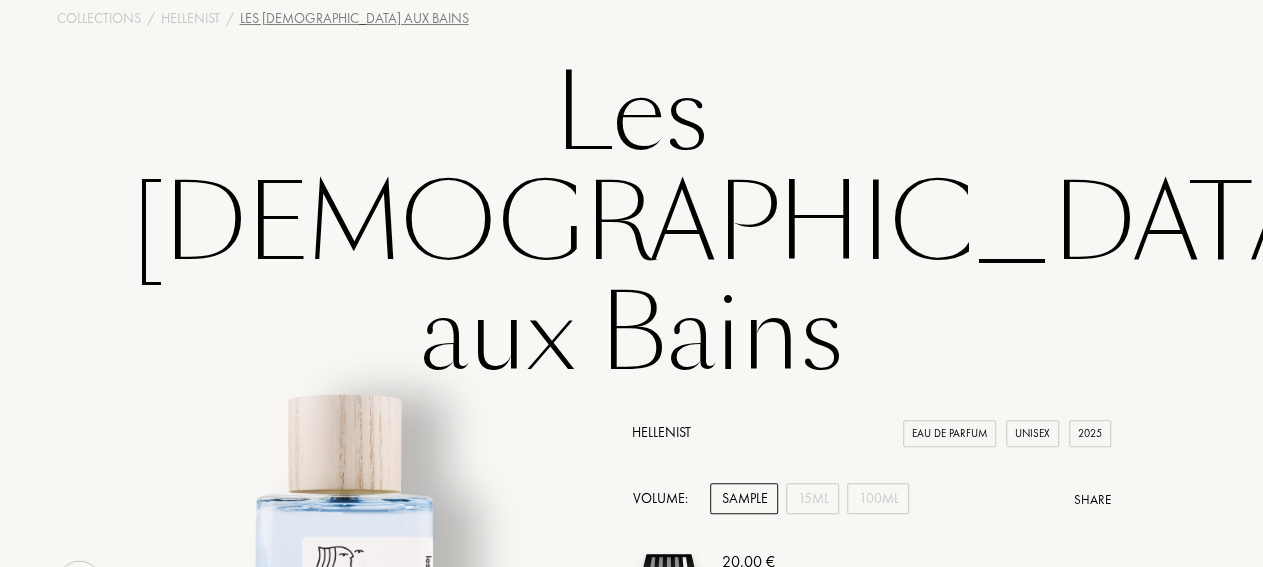 click on "Hellenist" at bounding box center (660, 432) 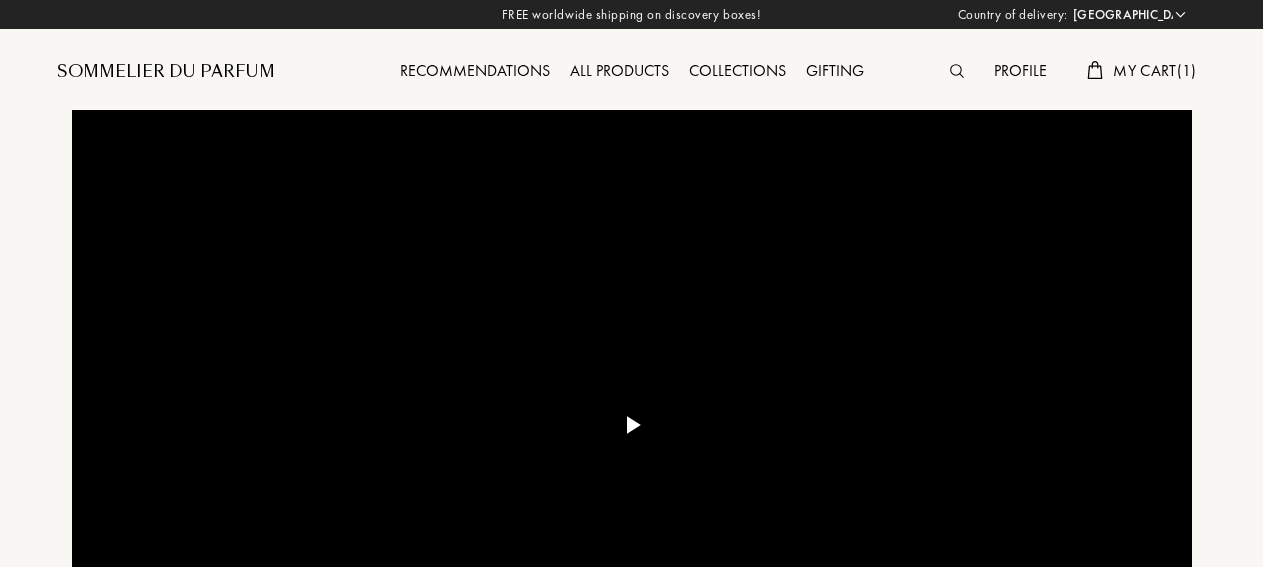 select on "ES" 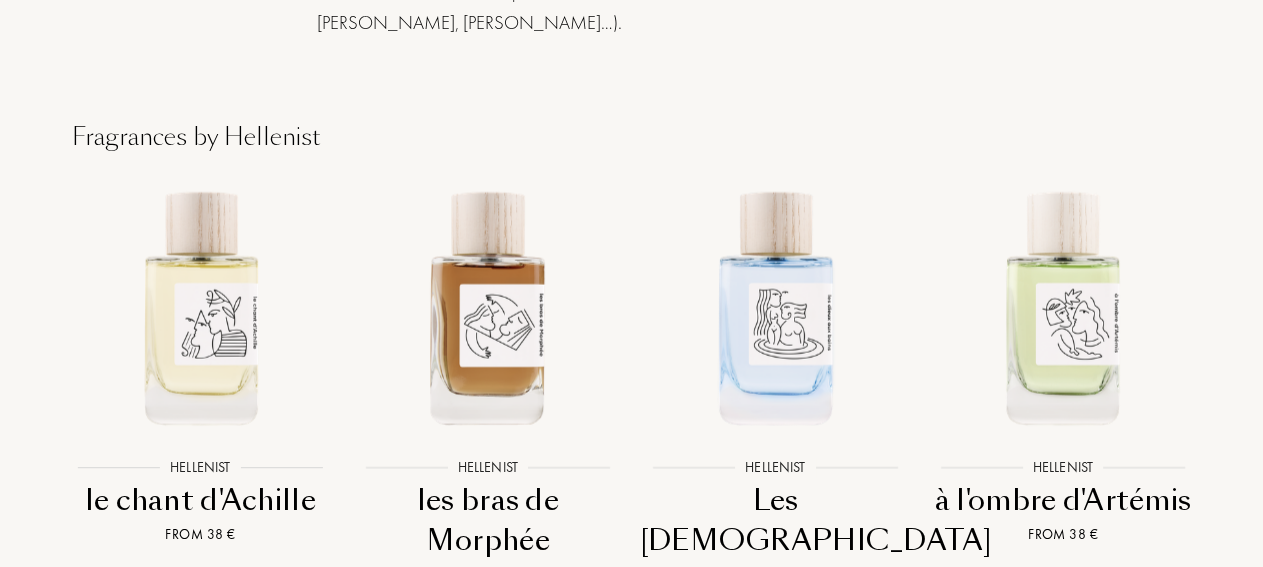 scroll, scrollTop: 2184, scrollLeft: 0, axis: vertical 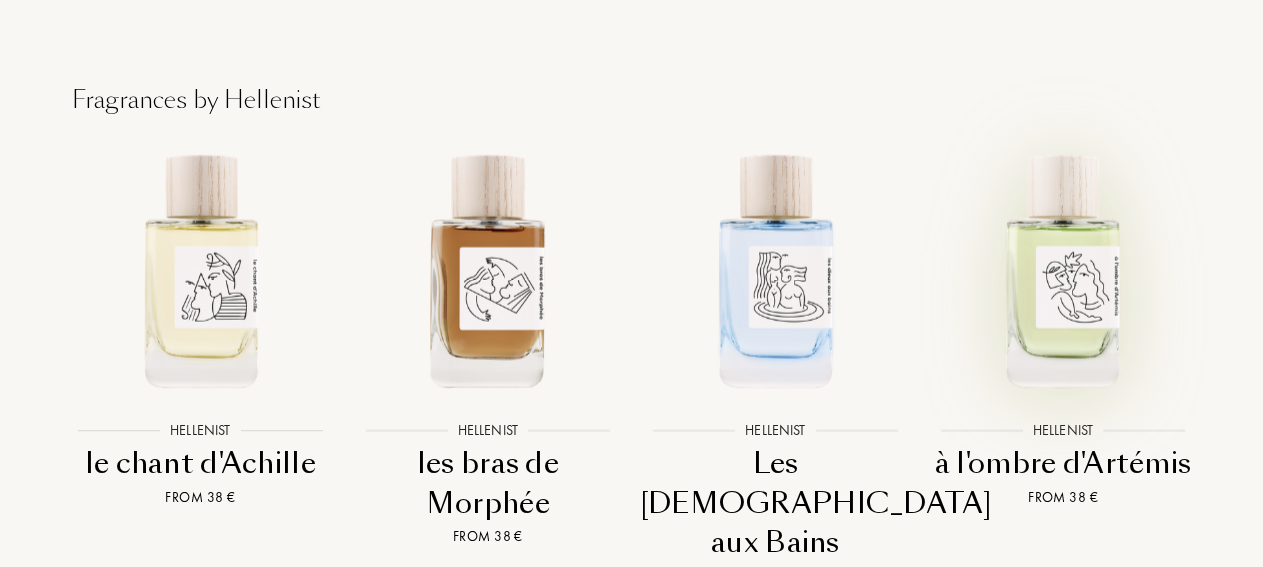 click at bounding box center (1062, 269) 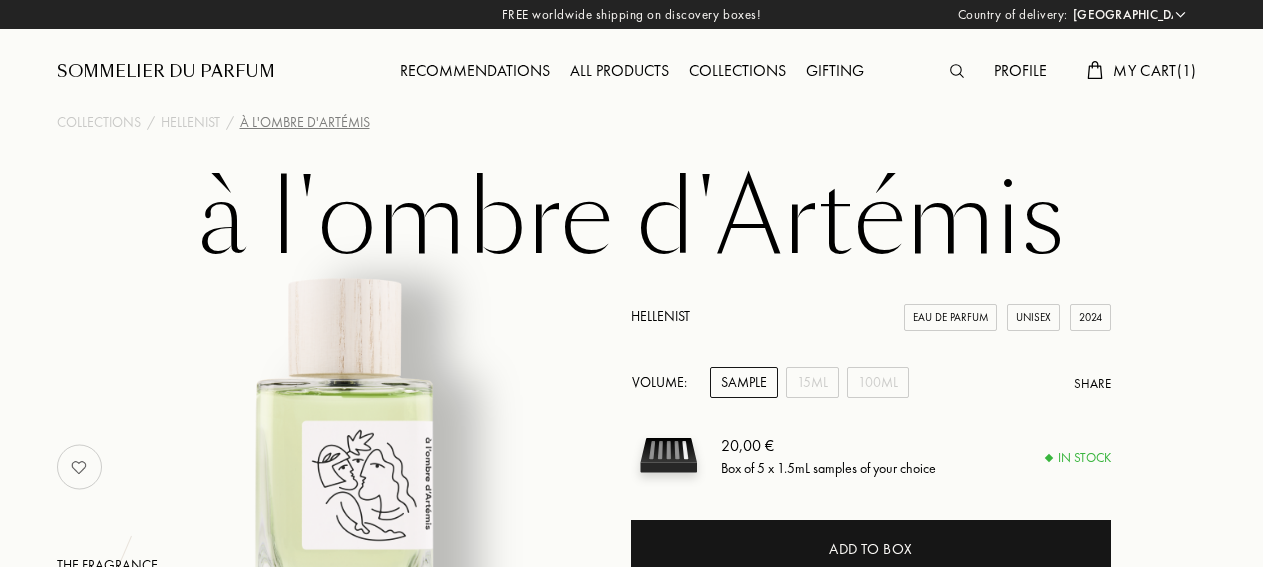 select on "ES" 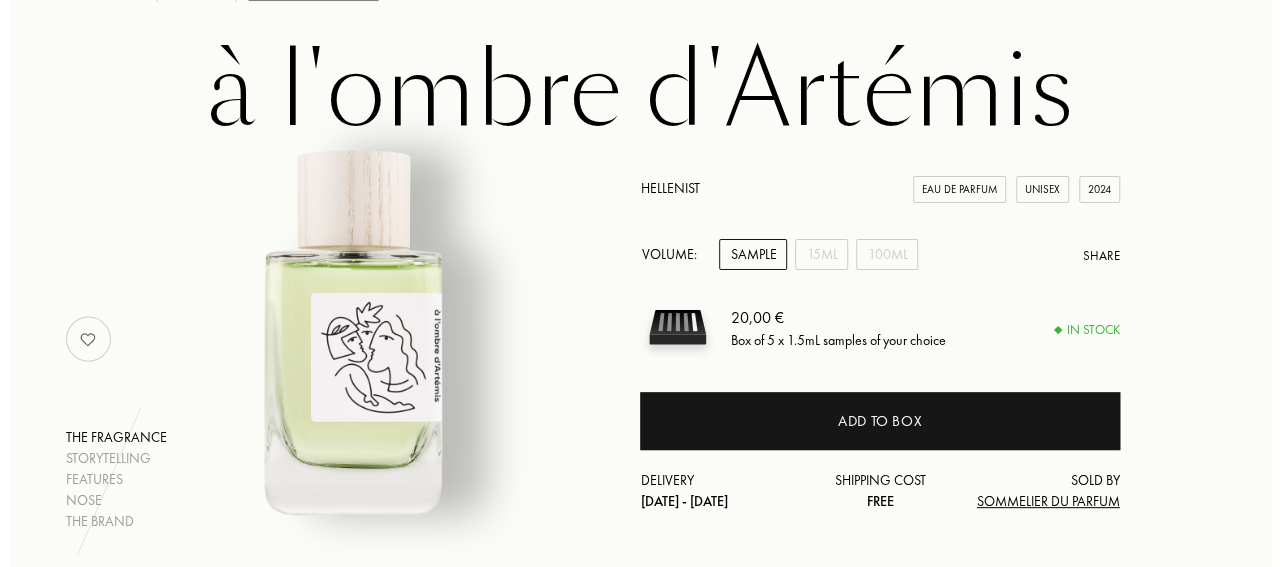 scroll, scrollTop: 208, scrollLeft: 0, axis: vertical 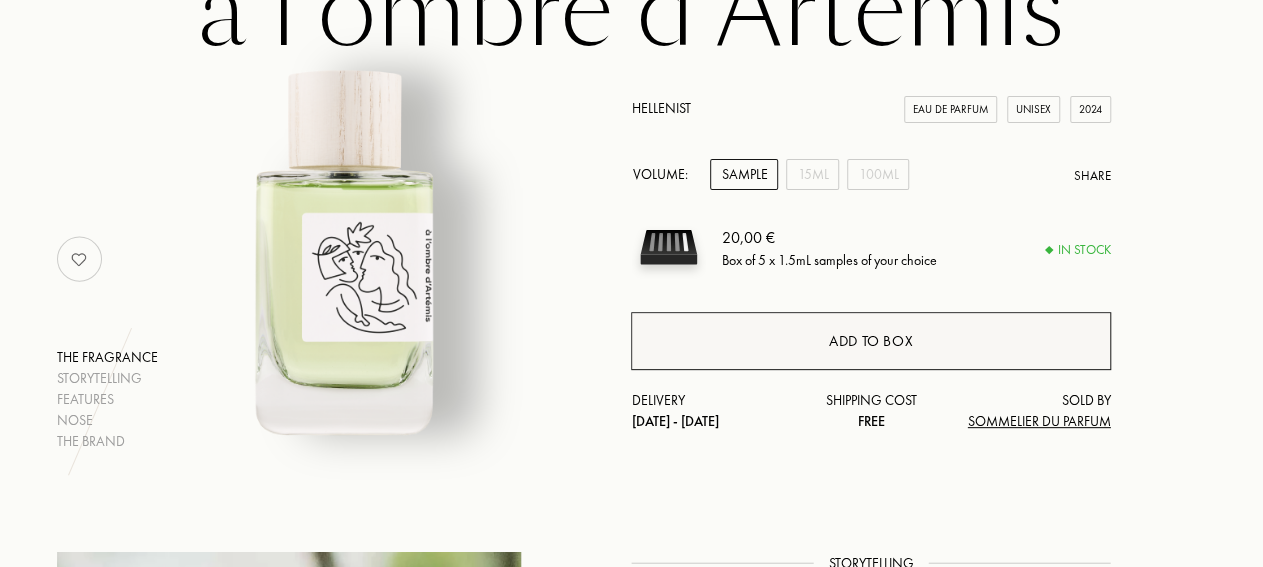 click on "Add to box" at bounding box center [870, 341] 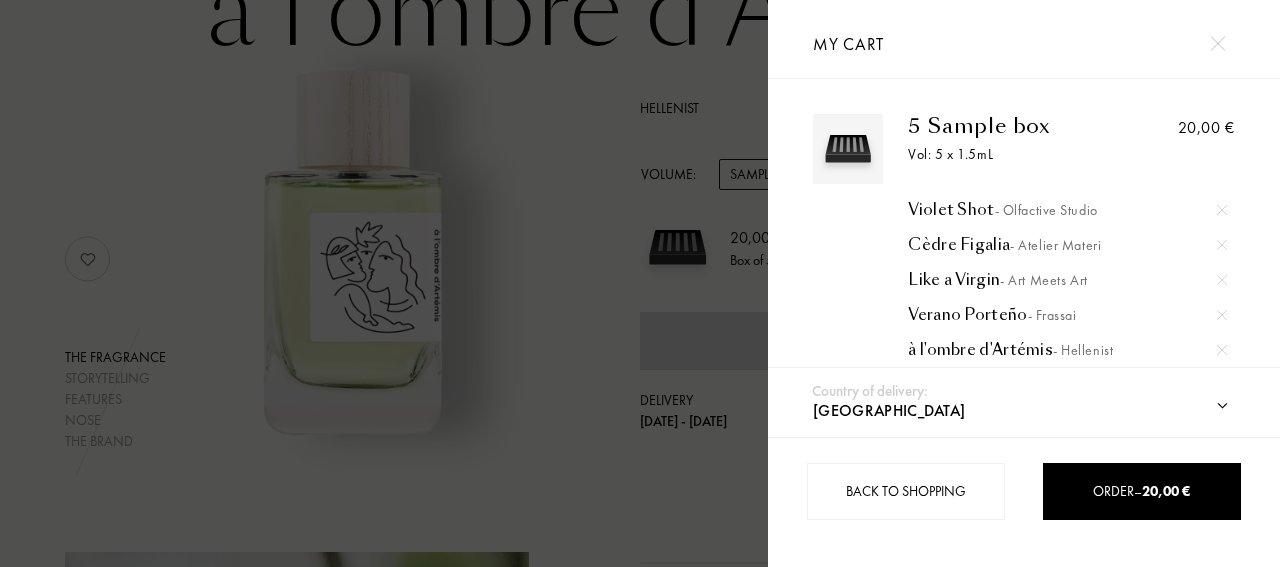 click on "- Atelier Materi" at bounding box center (1055, 245) 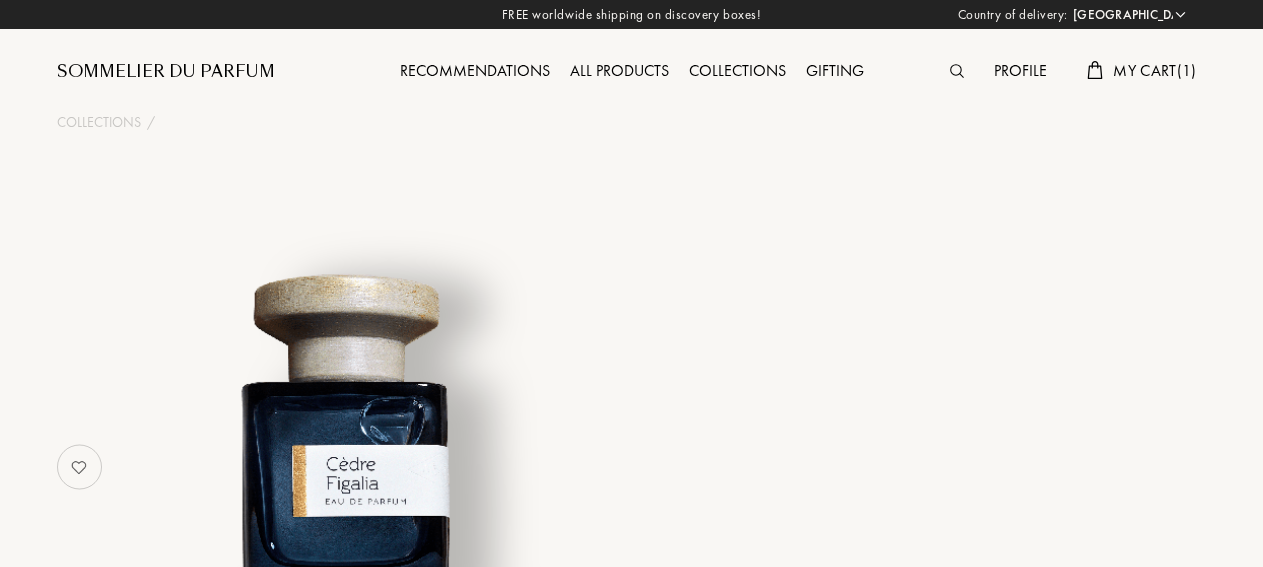 select on "ES" 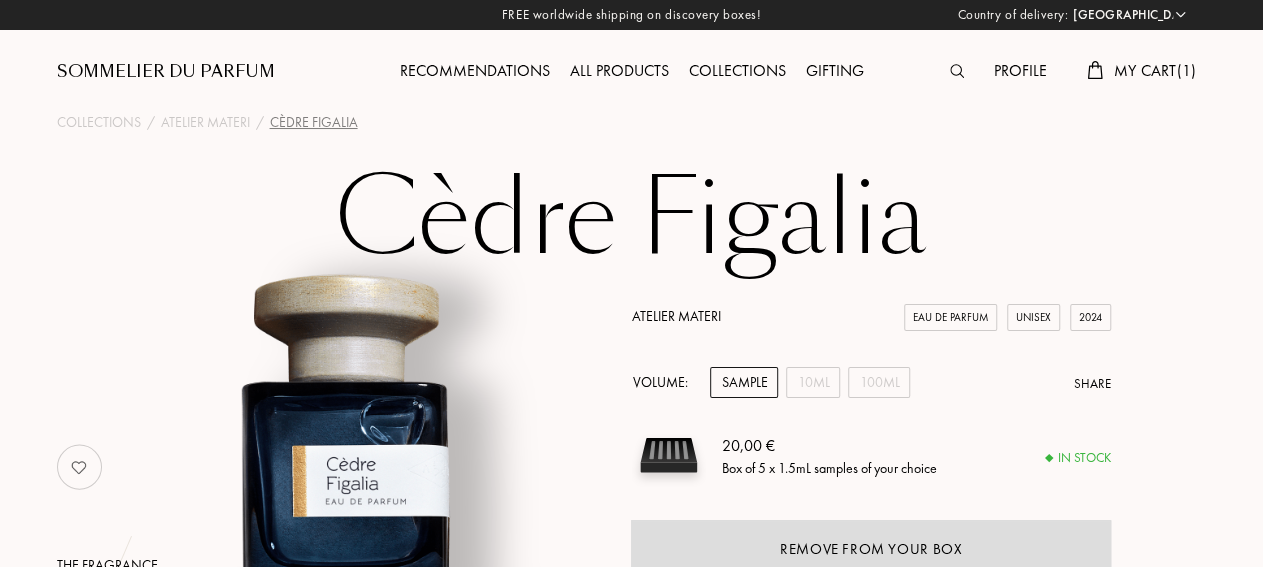 click on "Atelier Materi" at bounding box center [675, 316] 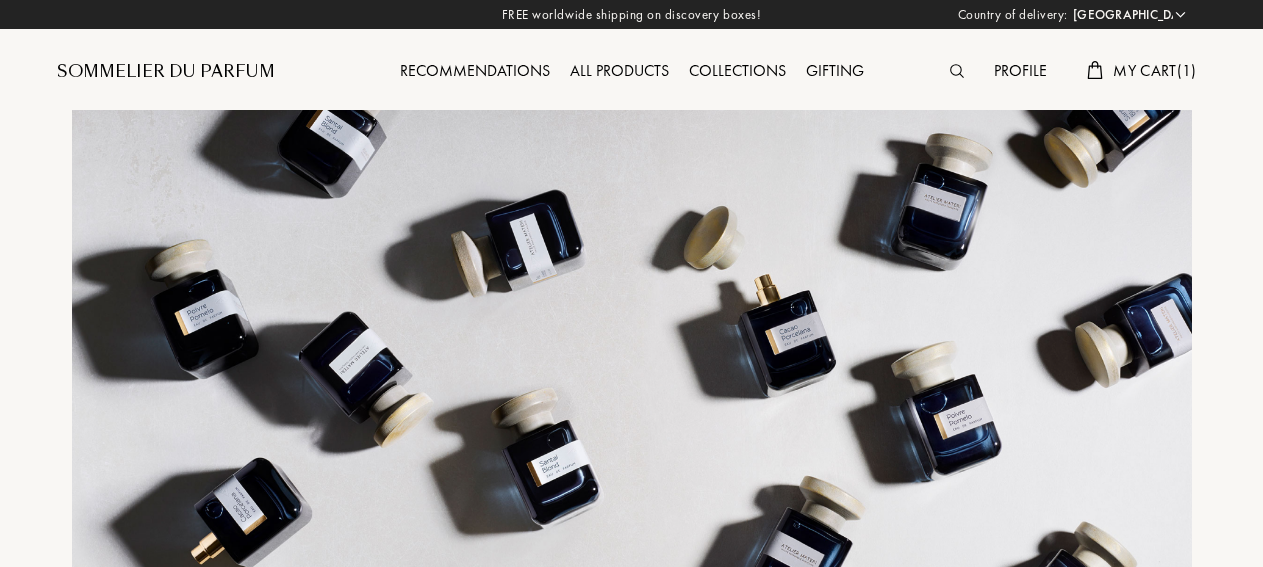 select on "ES" 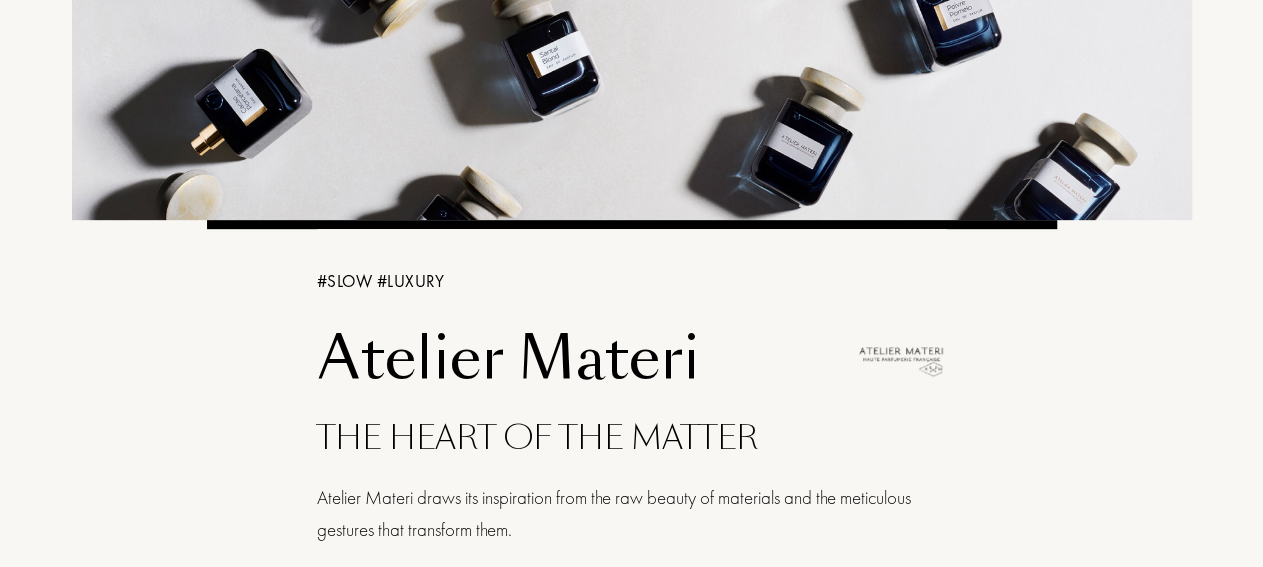 scroll, scrollTop: 0, scrollLeft: 0, axis: both 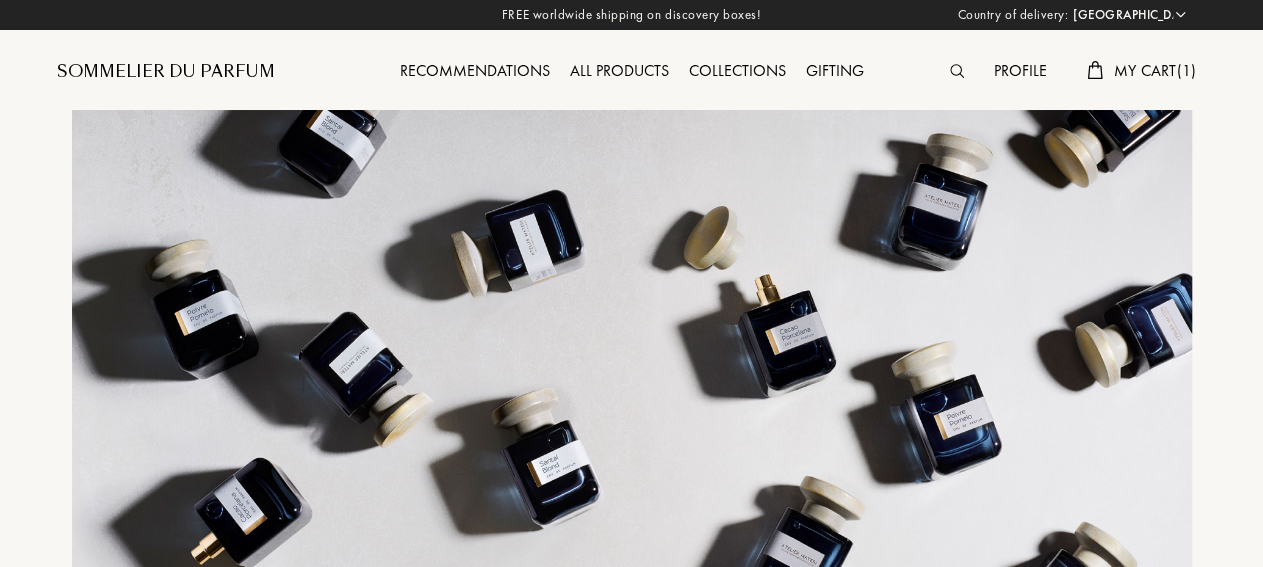 click on "All products" at bounding box center (619, 72) 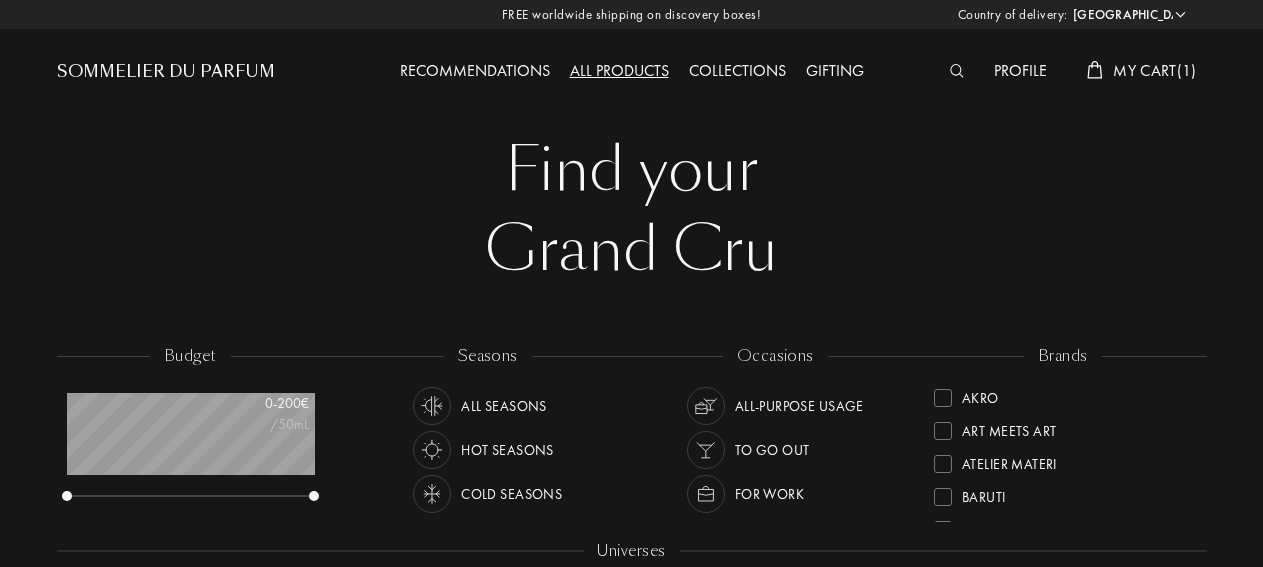select on "ES" 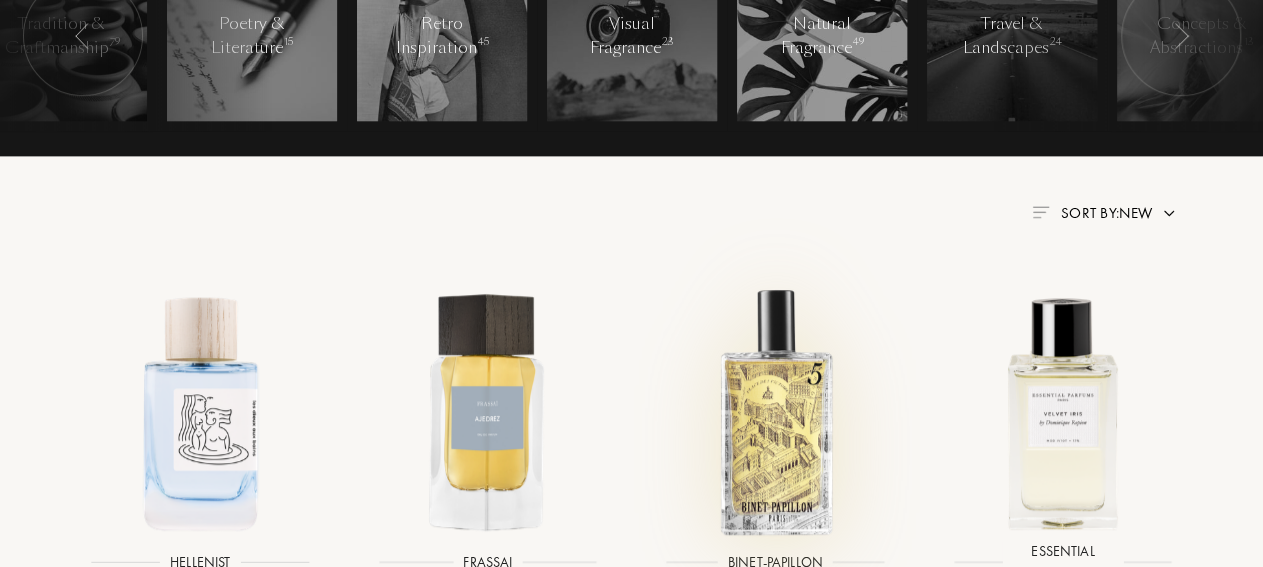 scroll, scrollTop: 999900, scrollLeft: 999753, axis: both 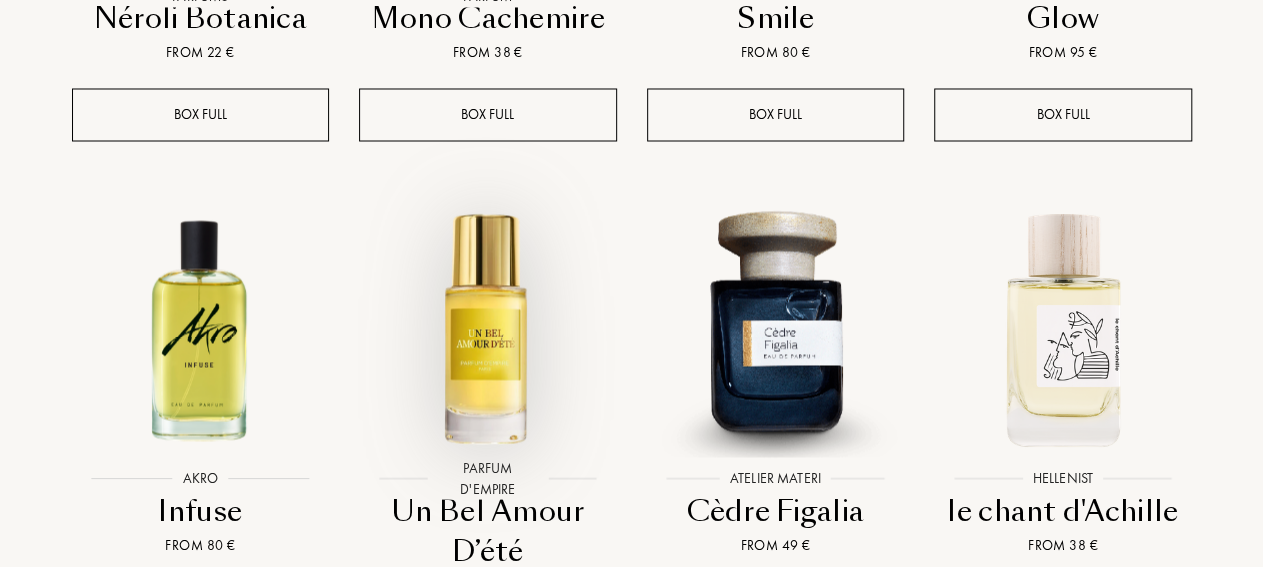 click at bounding box center [487, 327] 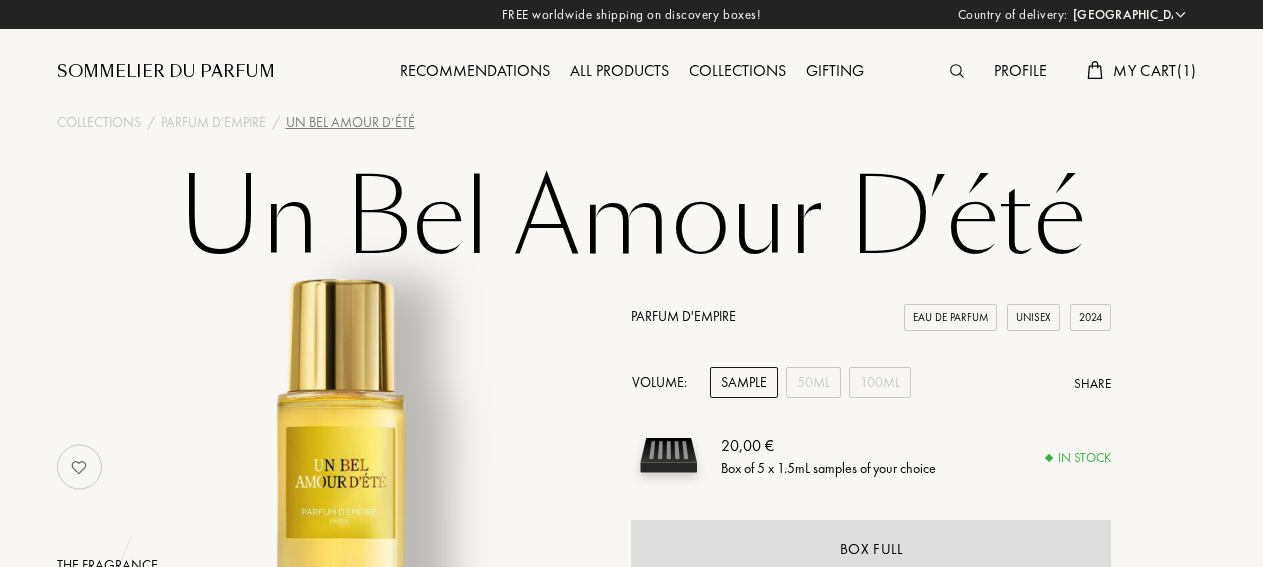 select on "ES" 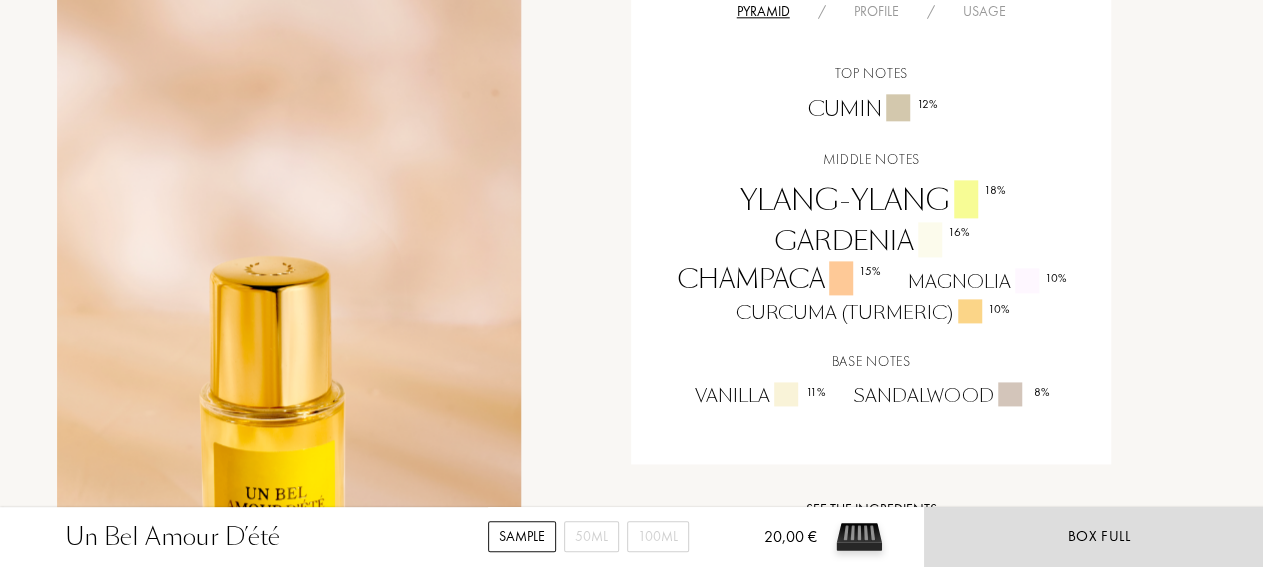 scroll, scrollTop: 1248, scrollLeft: 0, axis: vertical 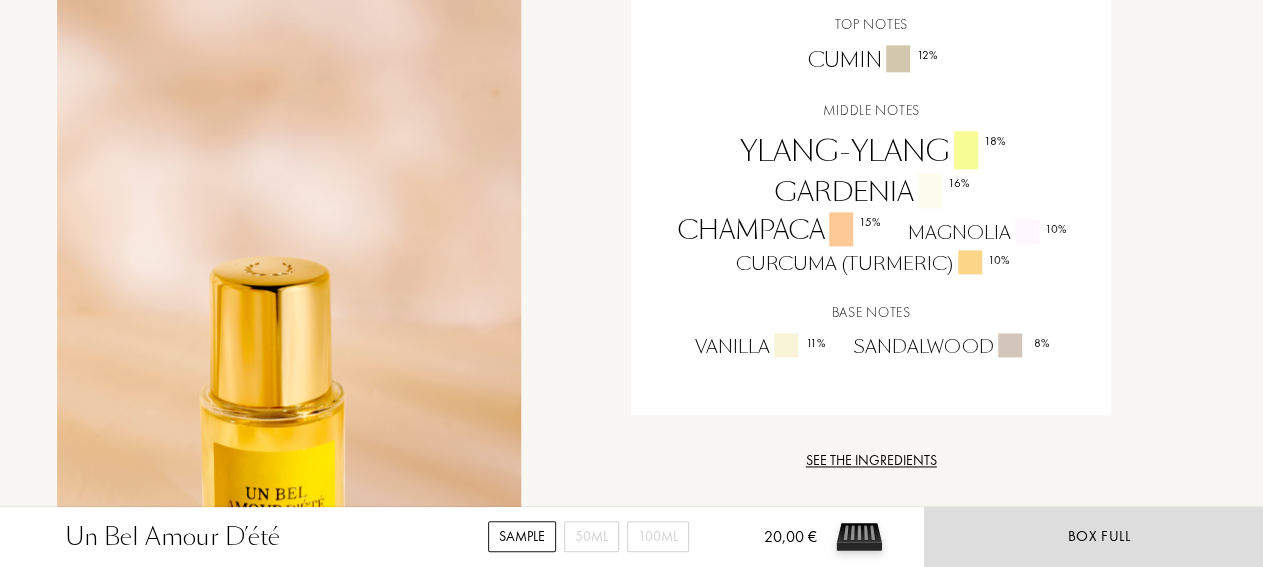 click on "Storytelling Storytelling Forever love. Forever summer. Forever flowers. Flesh-soft corollas exhaling fleshly scents: gardenia melding skin and petals, radiant magnolia, exotic champaca conjure the mad intensity of a season of passion on the beach… UN BEL AMOUR D’ÉTÉ — PARFUM D'EMPIRE Features Features Pyramid / Profile / Usage Top notes Cumin 12 % Middle notes Ylang-Ylang 18 % Gardenia 16 % Champaca 15 % Magnolia 10 % Curcuma (Turmeric) 10 % Base notes Vanilla 11 % Sandalwood 8 % See the ingredients Nose Nose Year of creation:  2024 Marc-Antoine Corticchiato" at bounding box center [632, 364] 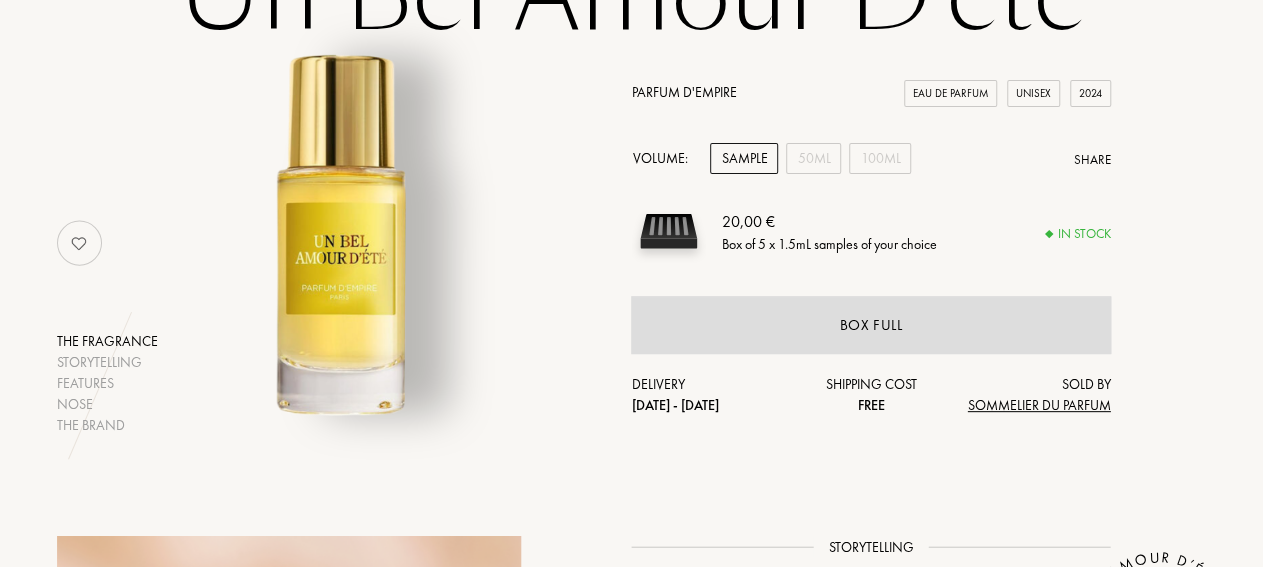 scroll, scrollTop: 0, scrollLeft: 0, axis: both 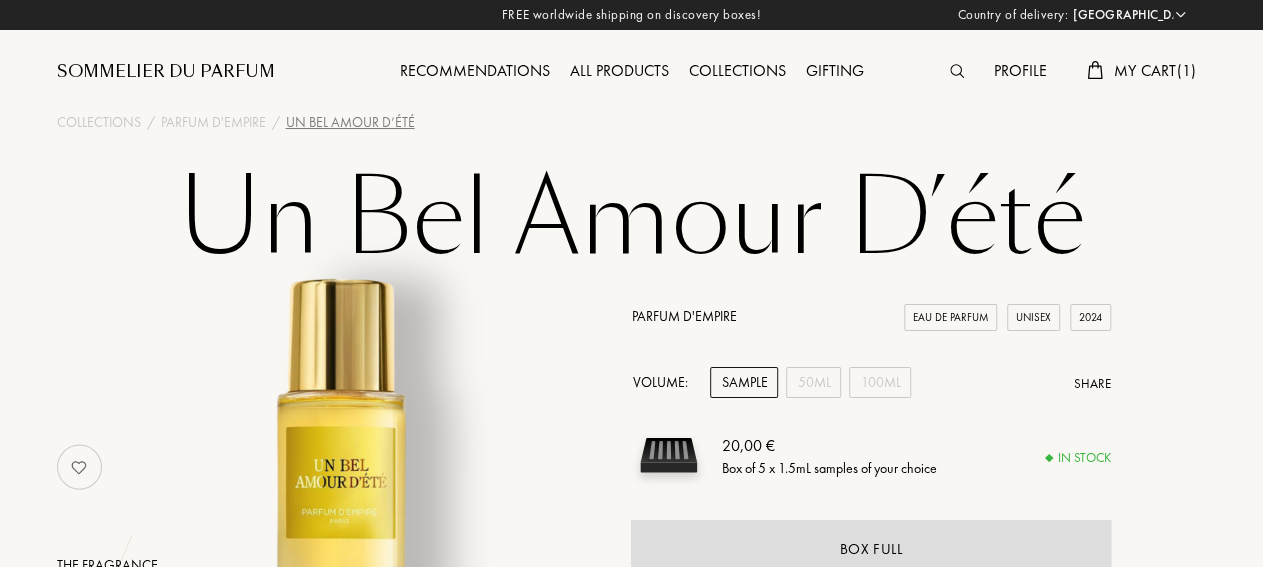 click on "Recommendations" at bounding box center [475, 72] 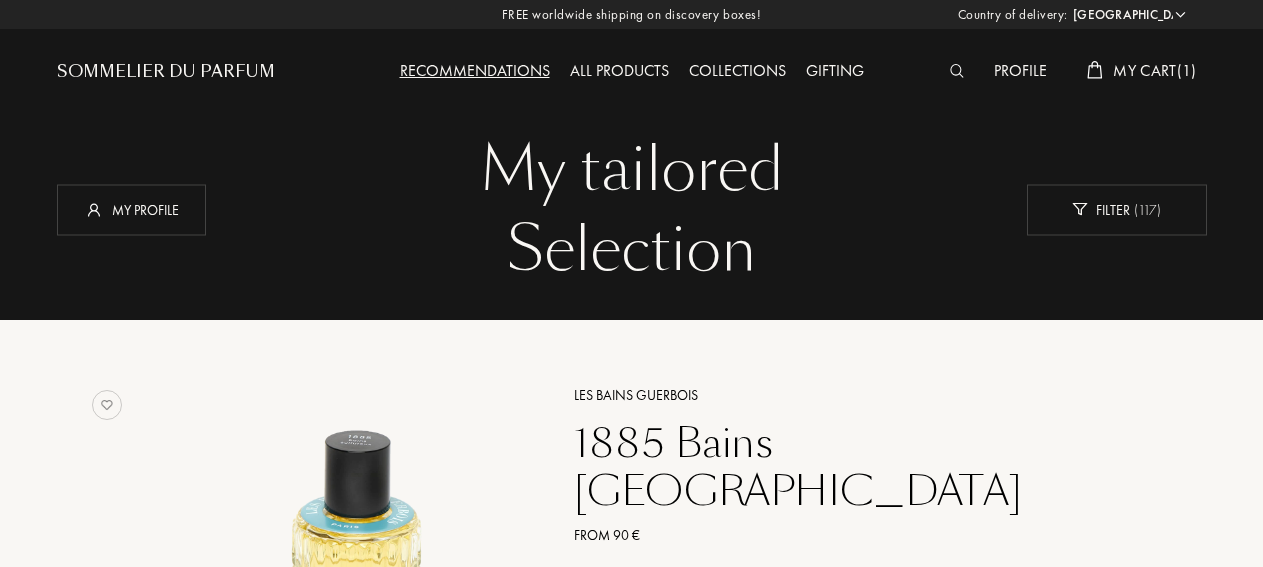 select on "ES" 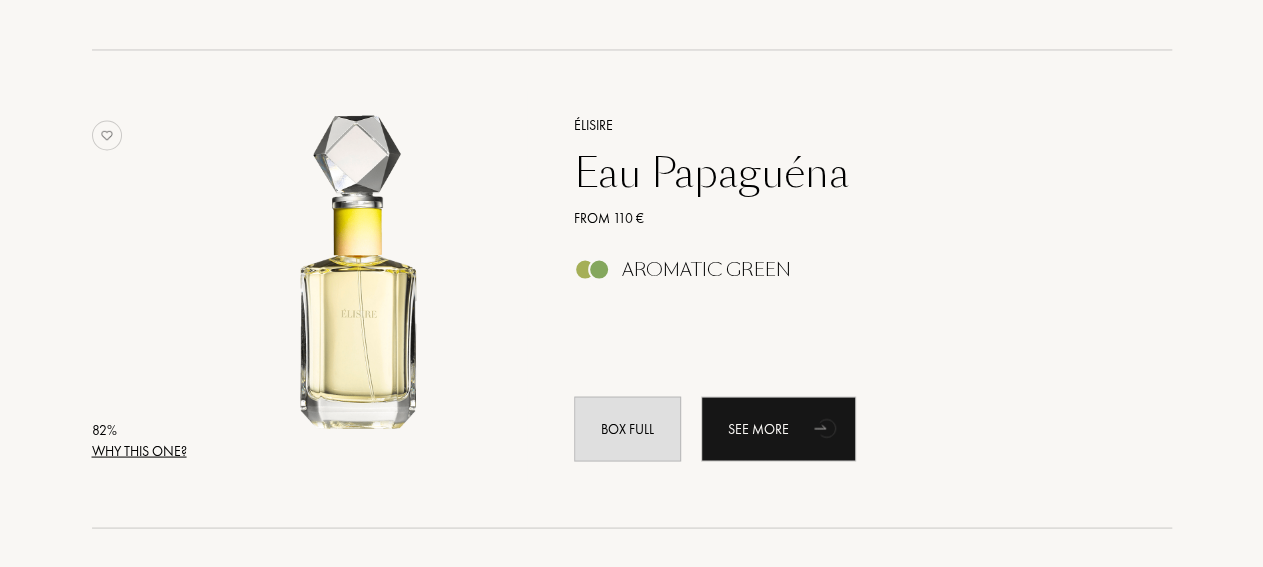 scroll, scrollTop: 1806, scrollLeft: 0, axis: vertical 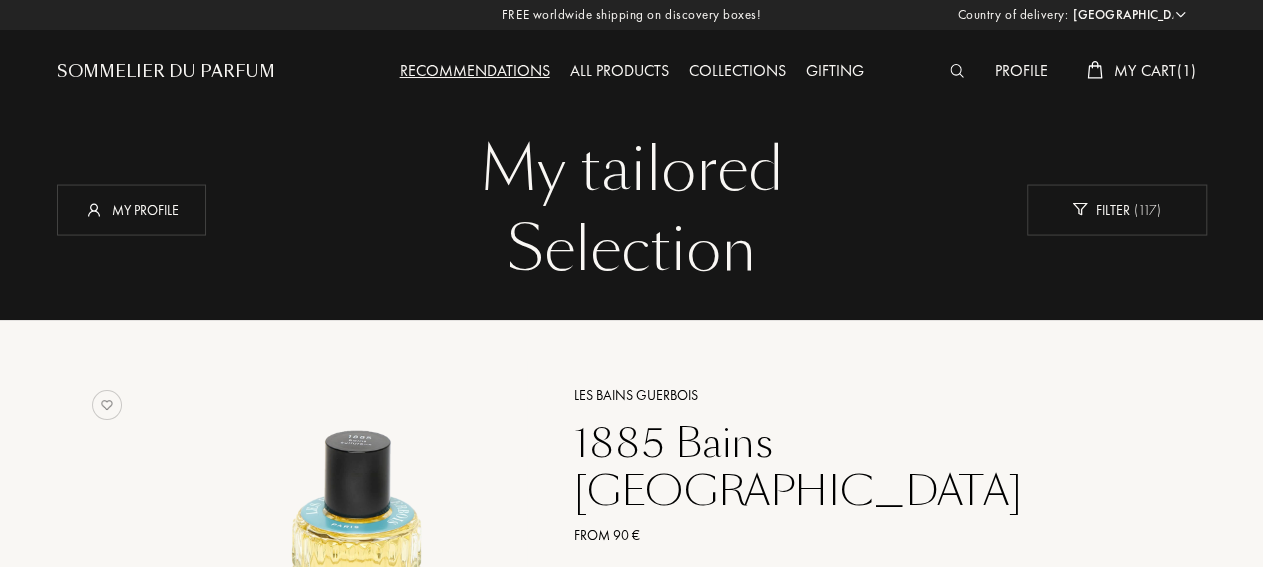 click on "All products" at bounding box center (619, 72) 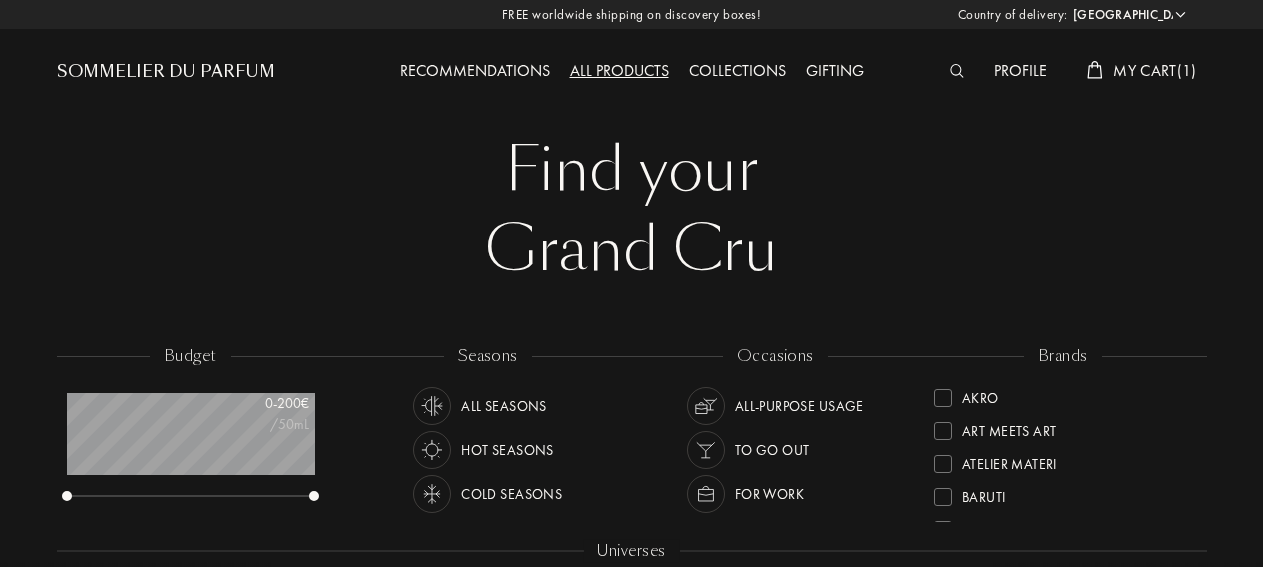 select on "ES" 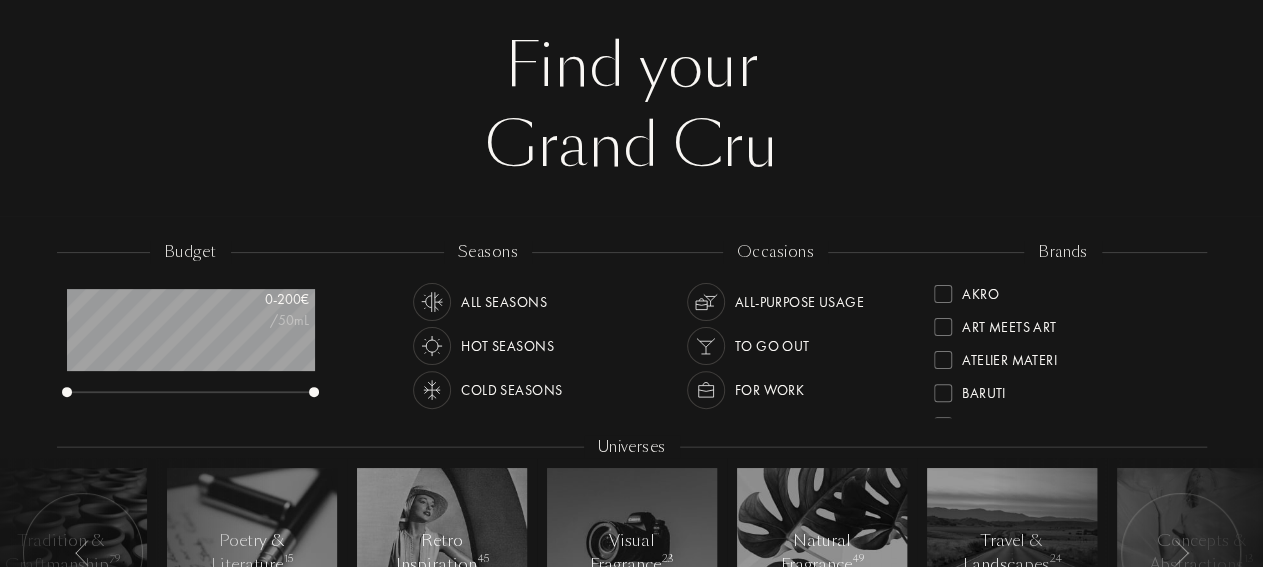 scroll, scrollTop: 999900, scrollLeft: 999753, axis: both 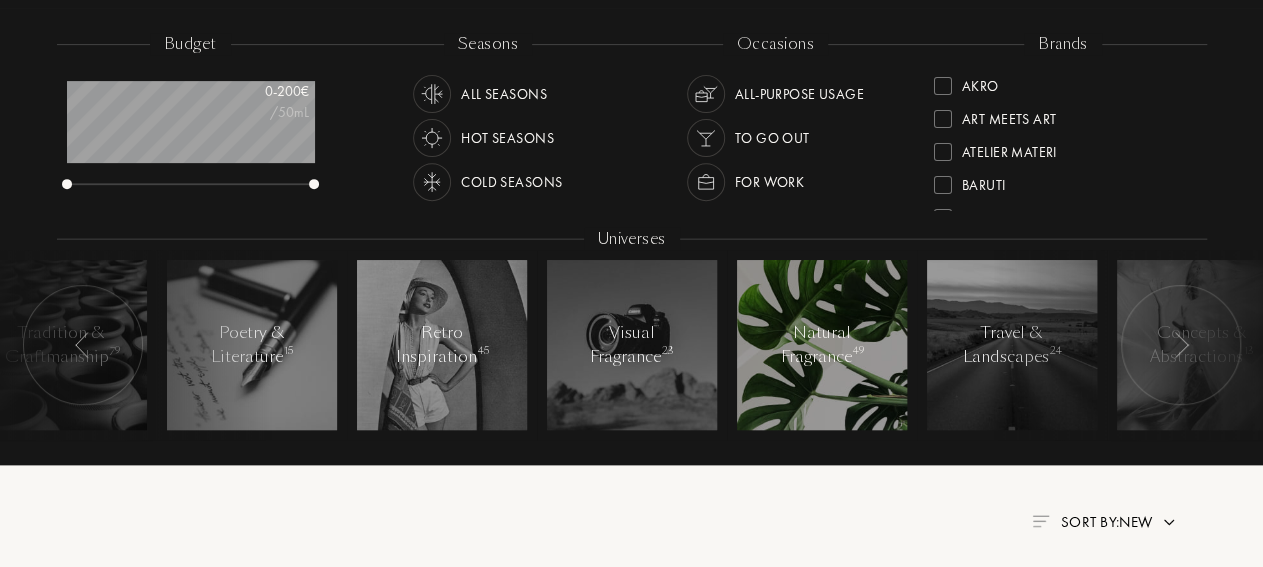click at bounding box center (822, 345) 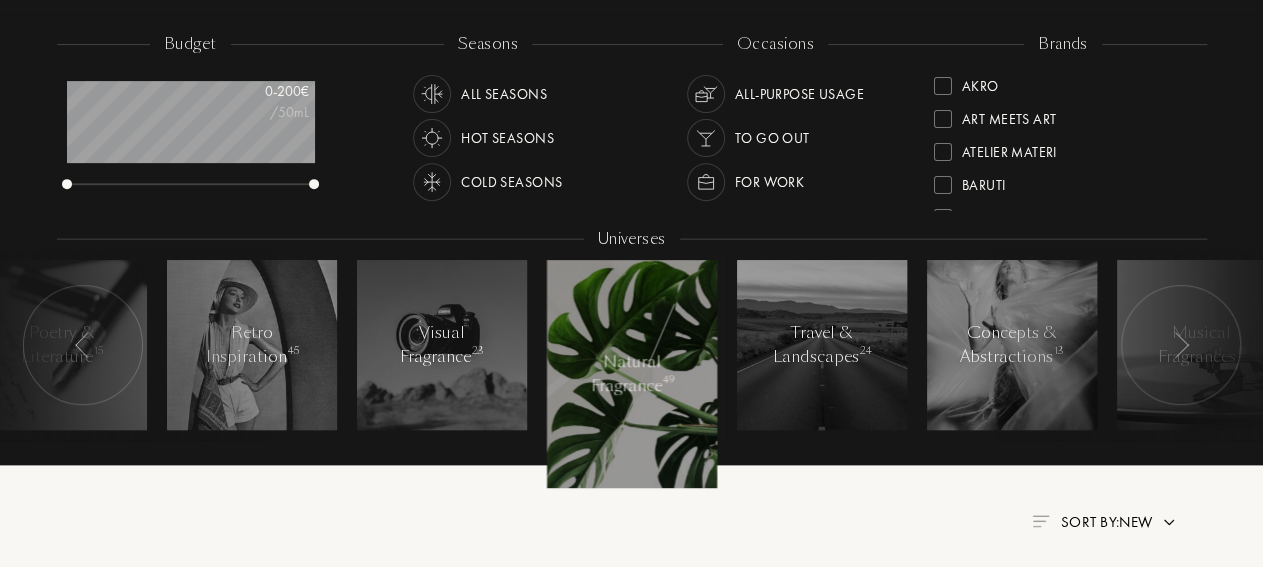click at bounding box center (632, 374) 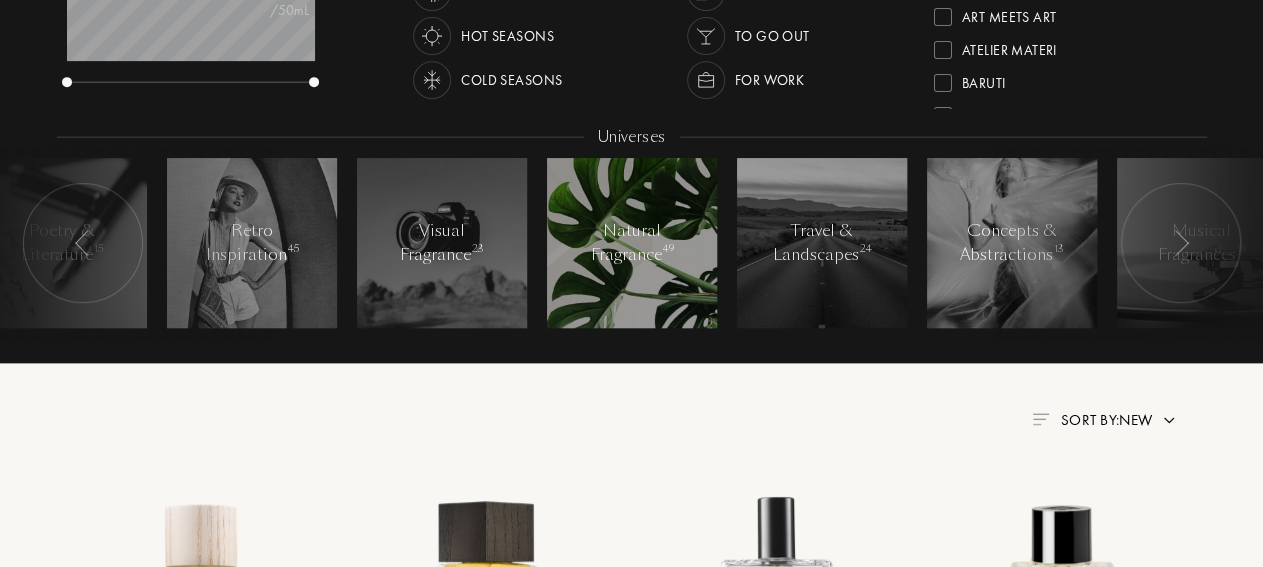 scroll, scrollTop: 520, scrollLeft: 0, axis: vertical 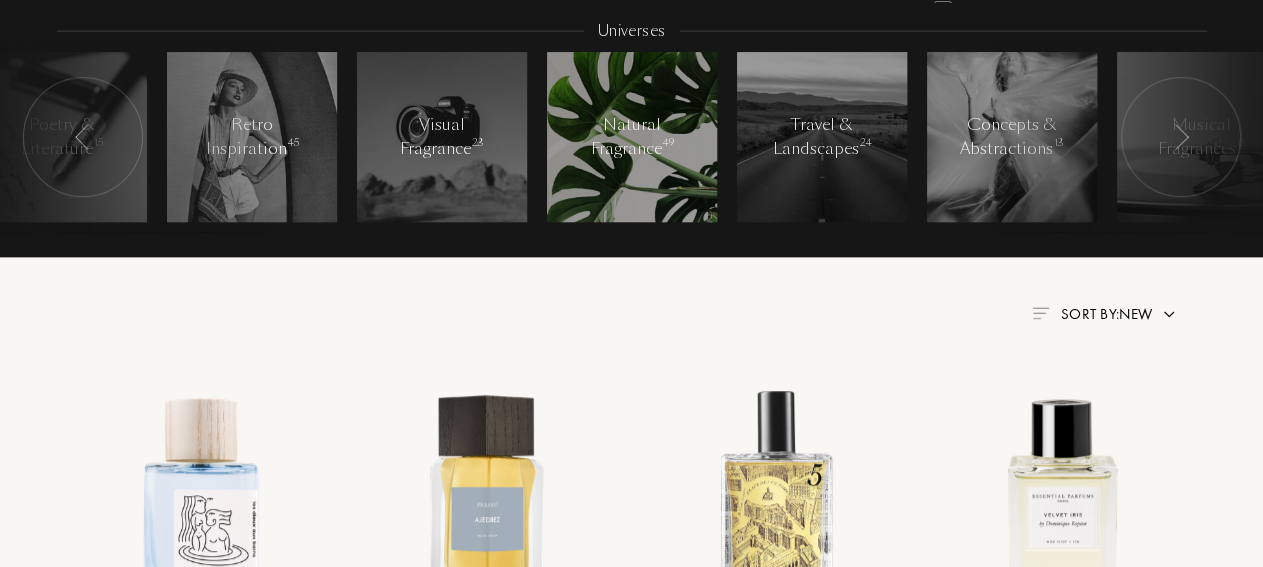 click at bounding box center [632, 137] 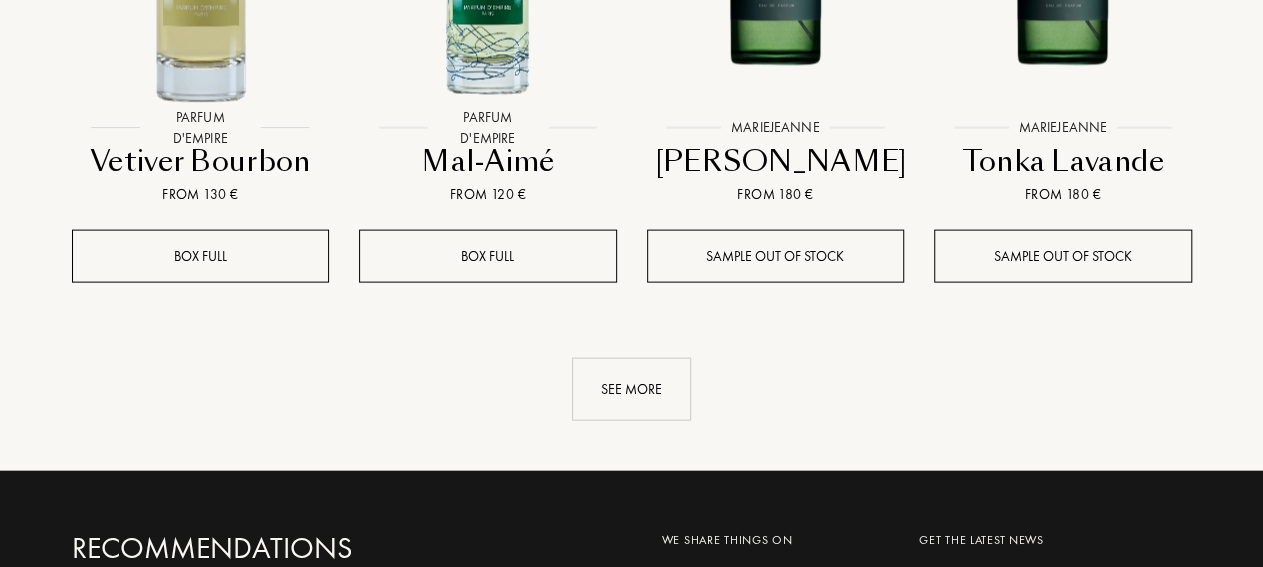 scroll, scrollTop: 2080, scrollLeft: 0, axis: vertical 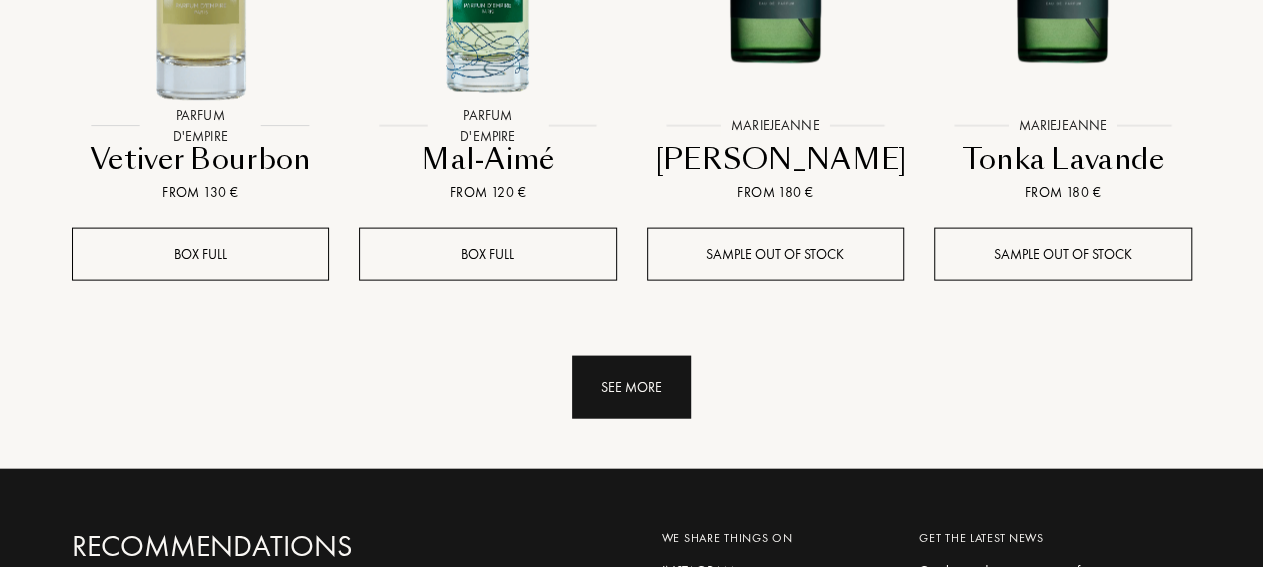click on "See more" at bounding box center [631, 387] 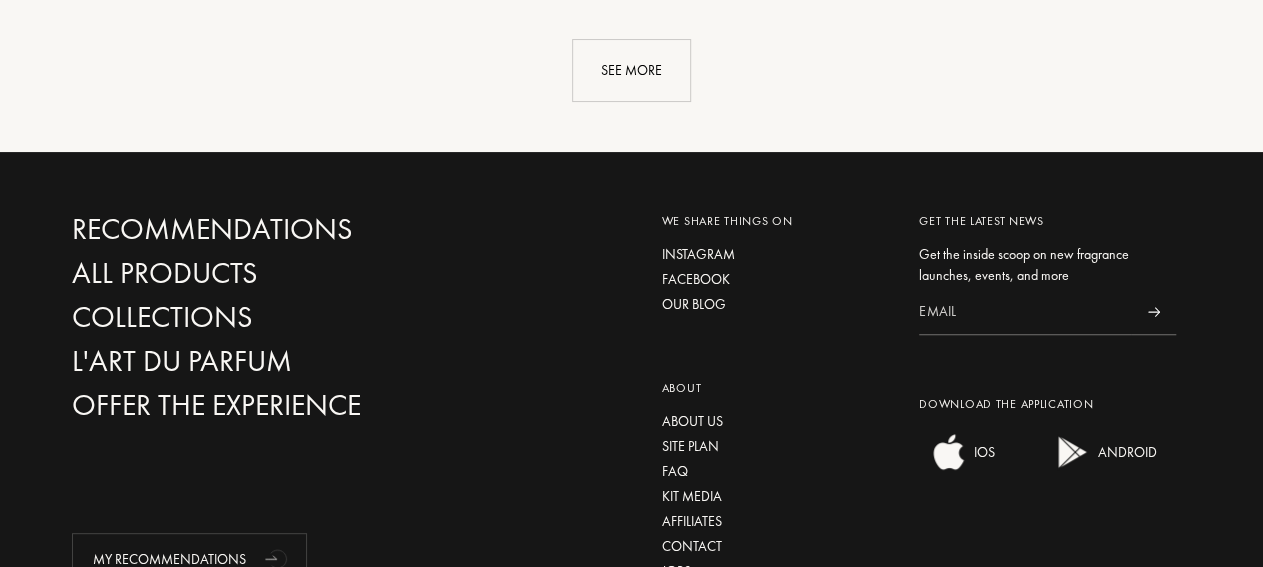 scroll, scrollTop: 3536, scrollLeft: 0, axis: vertical 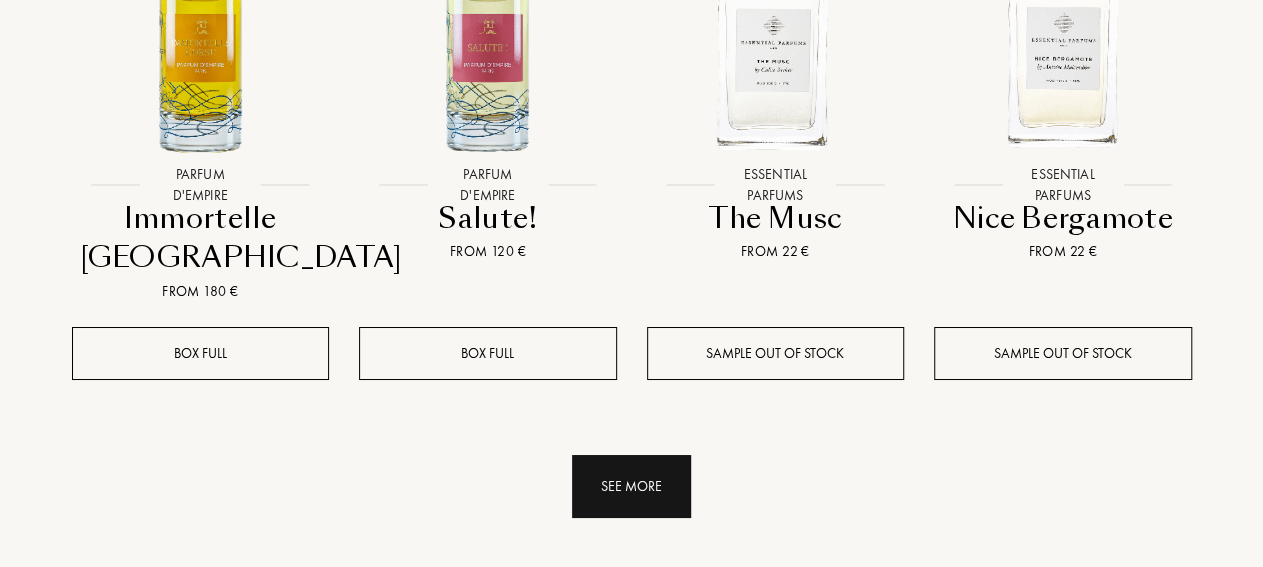 click on "See more" at bounding box center (631, 486) 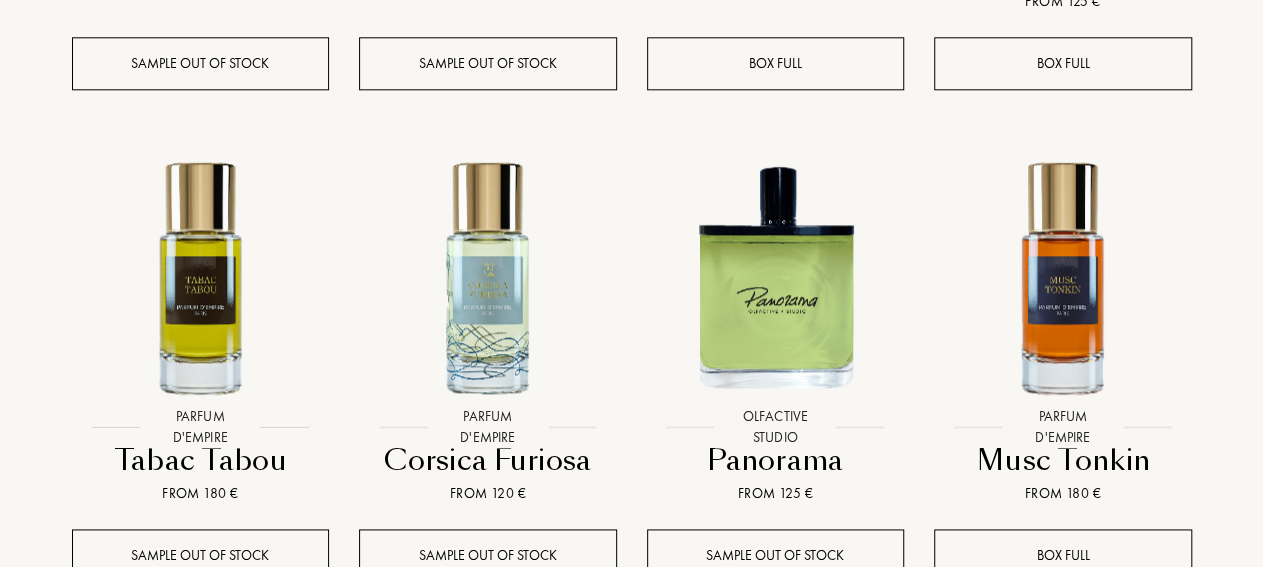 scroll, scrollTop: 5304, scrollLeft: 0, axis: vertical 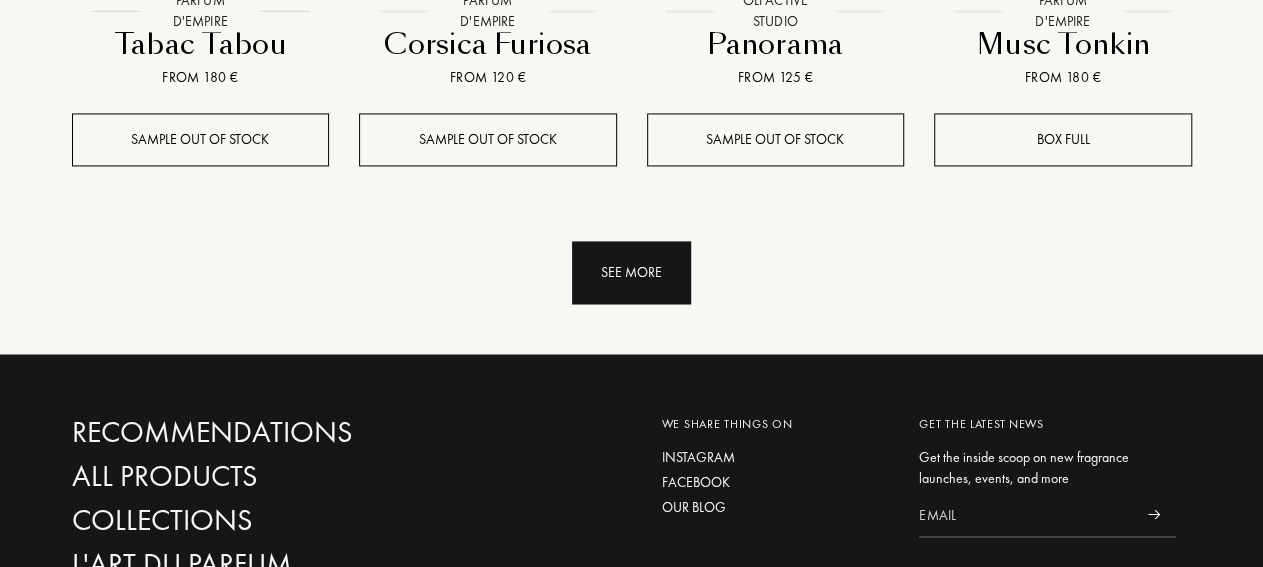 click on "See more" at bounding box center [631, 272] 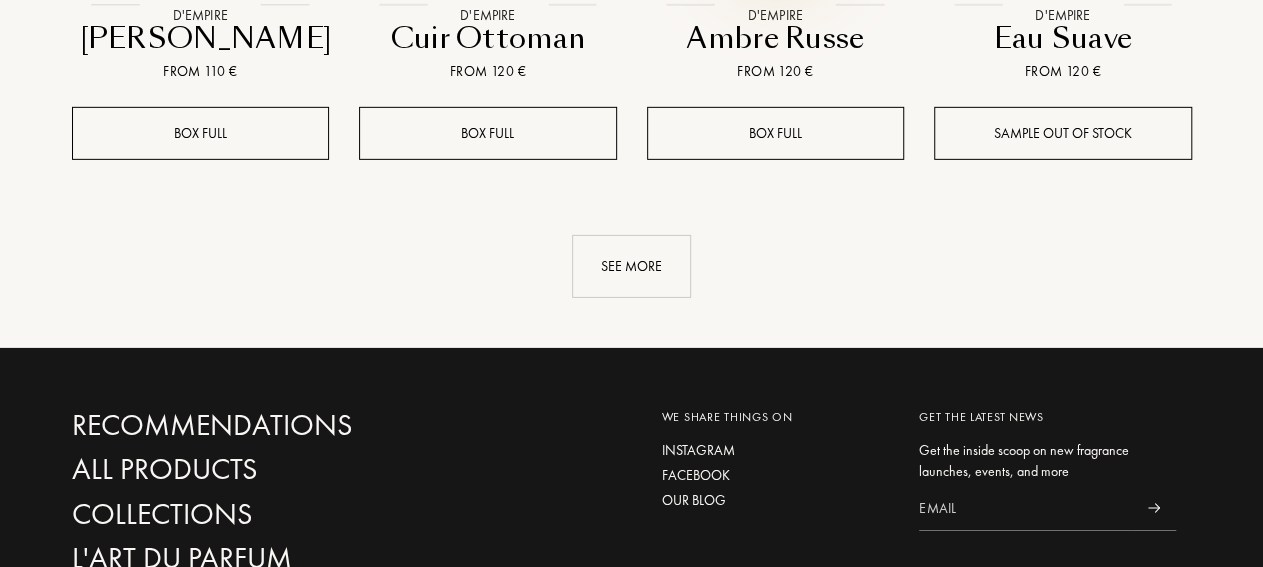 scroll, scrollTop: 7172, scrollLeft: 0, axis: vertical 